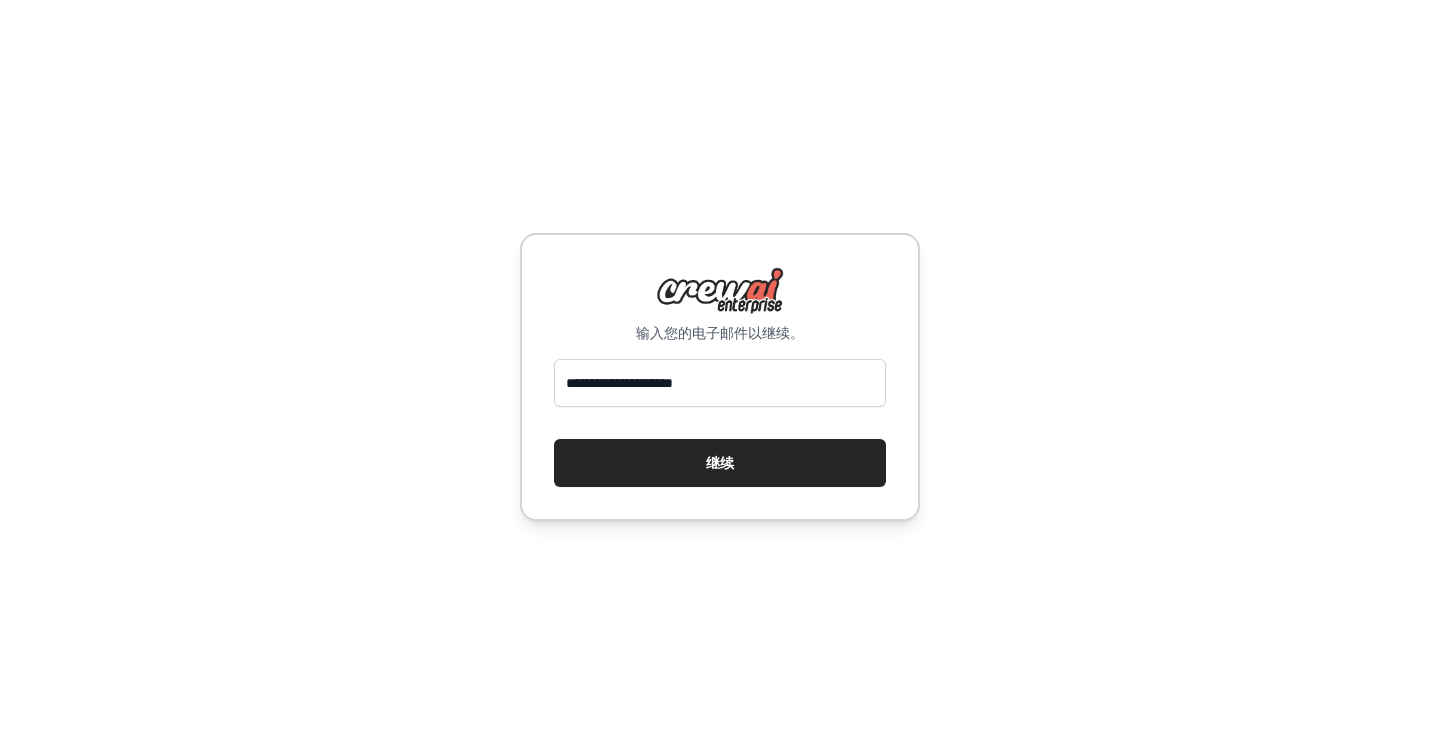 click on "继续" at bounding box center [720, 463] 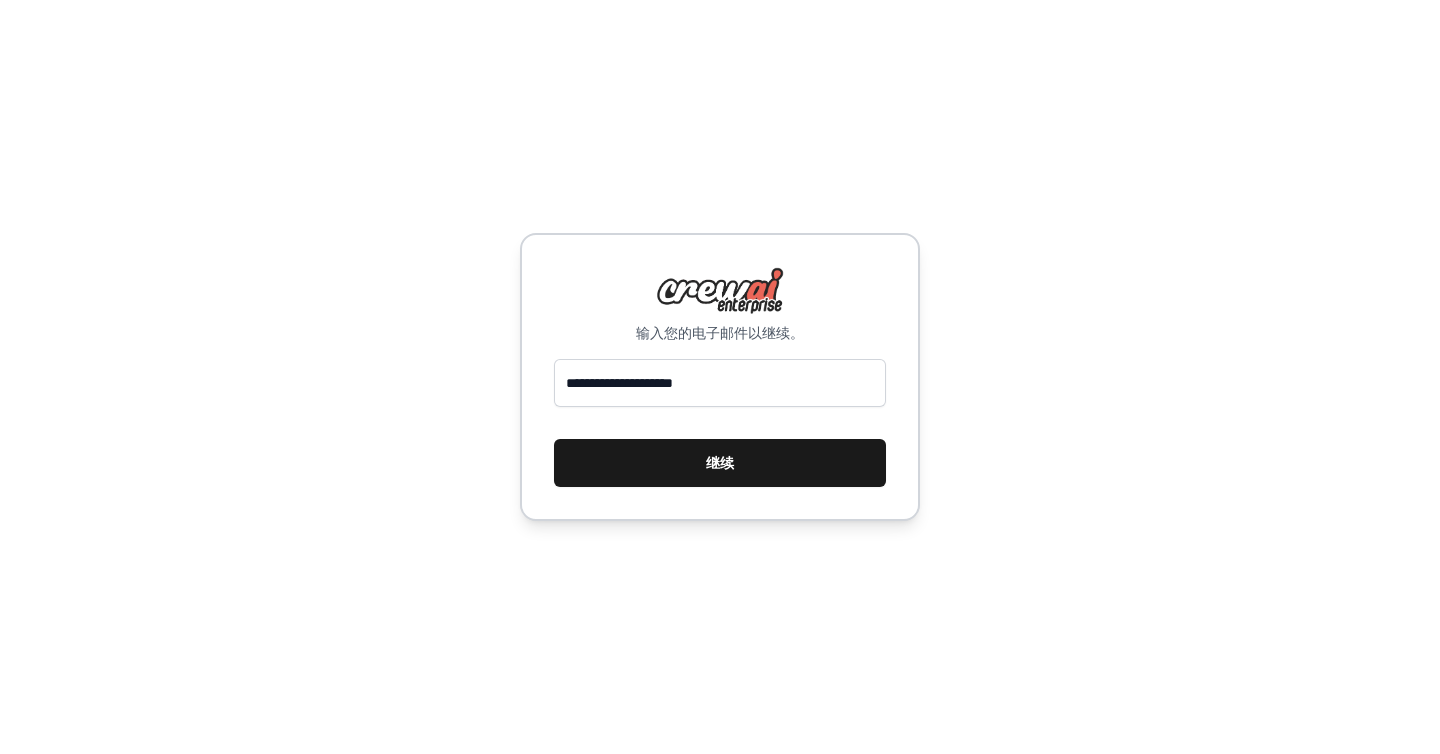 scroll, scrollTop: 0, scrollLeft: 0, axis: both 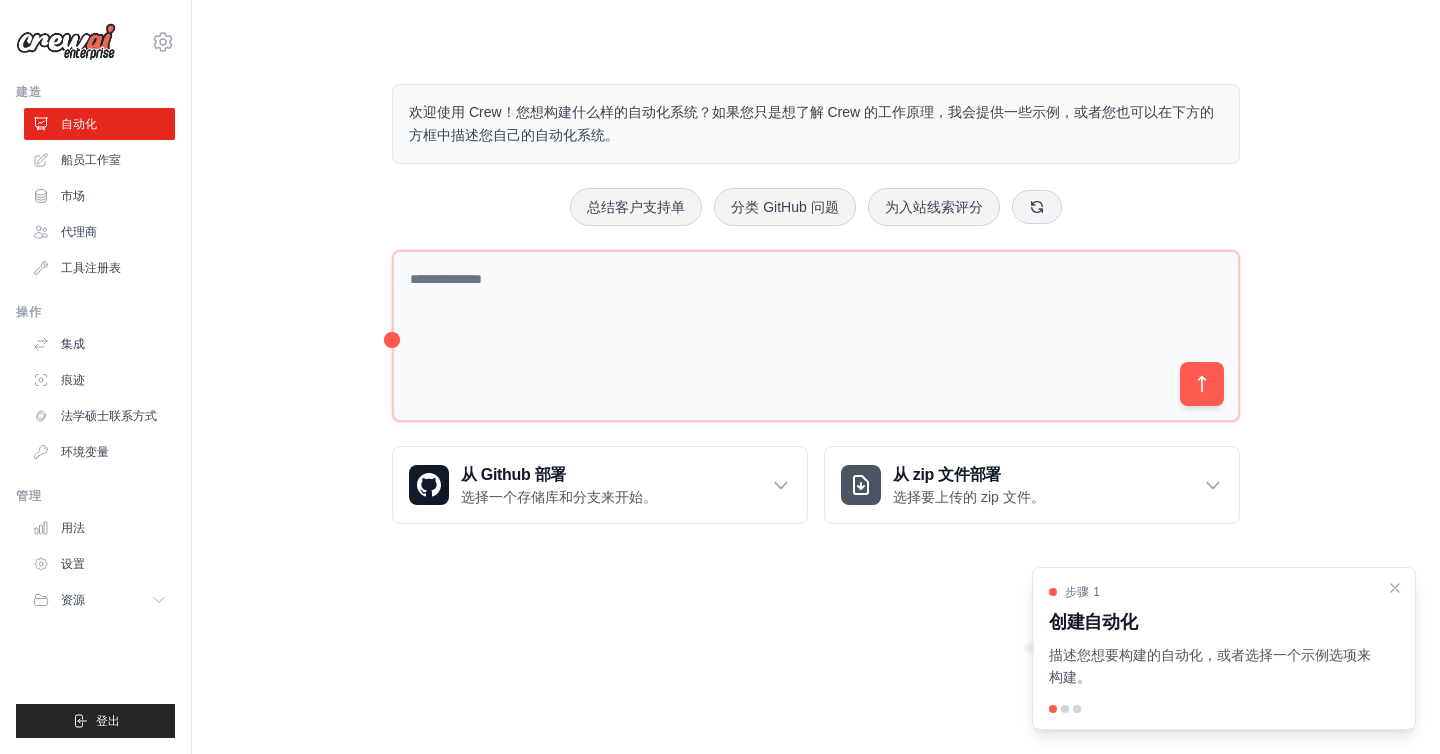 click on "欢迎使用 Crew！您想构建什么样的自动化系统？如果您只是想了解 Crew 的工作原理，我会提供一些示例，或者您也可以在下方的方框中描述您自己的自动化系统。
总结客户支持单
分类 GitHub 问题
为入站线索评分
从 Github 部署
选择一个存储库和分支来开始。" at bounding box center [816, 304] 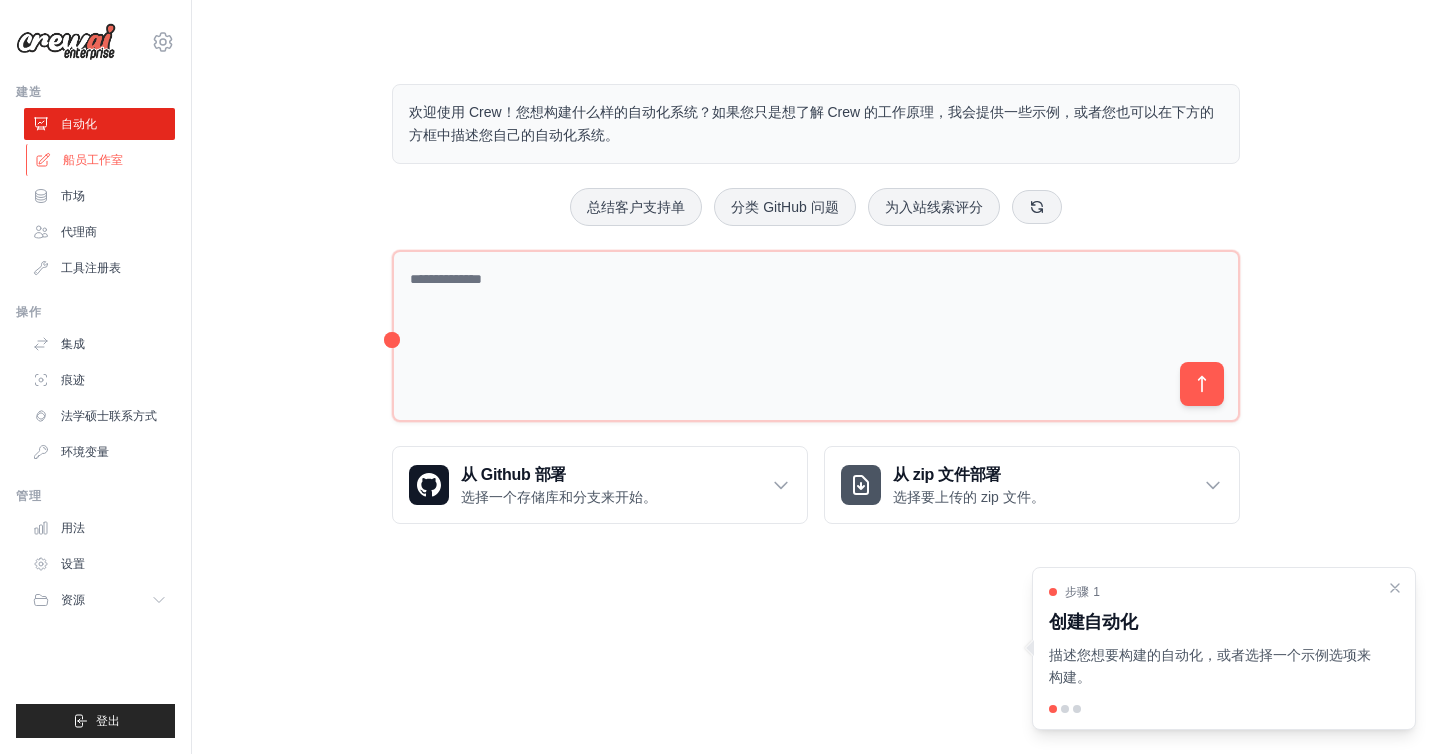 click on "船员工作室" at bounding box center (93, 160) 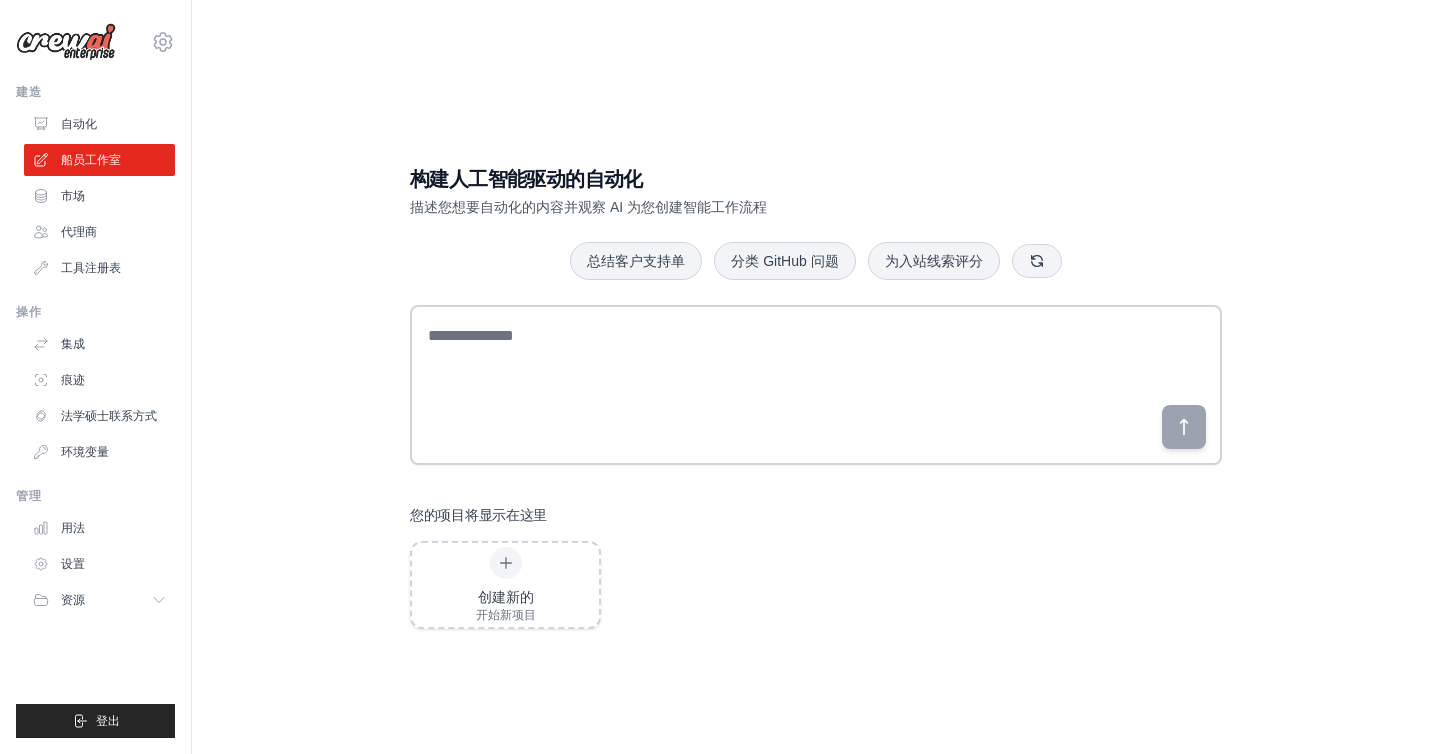 scroll, scrollTop: 0, scrollLeft: 0, axis: both 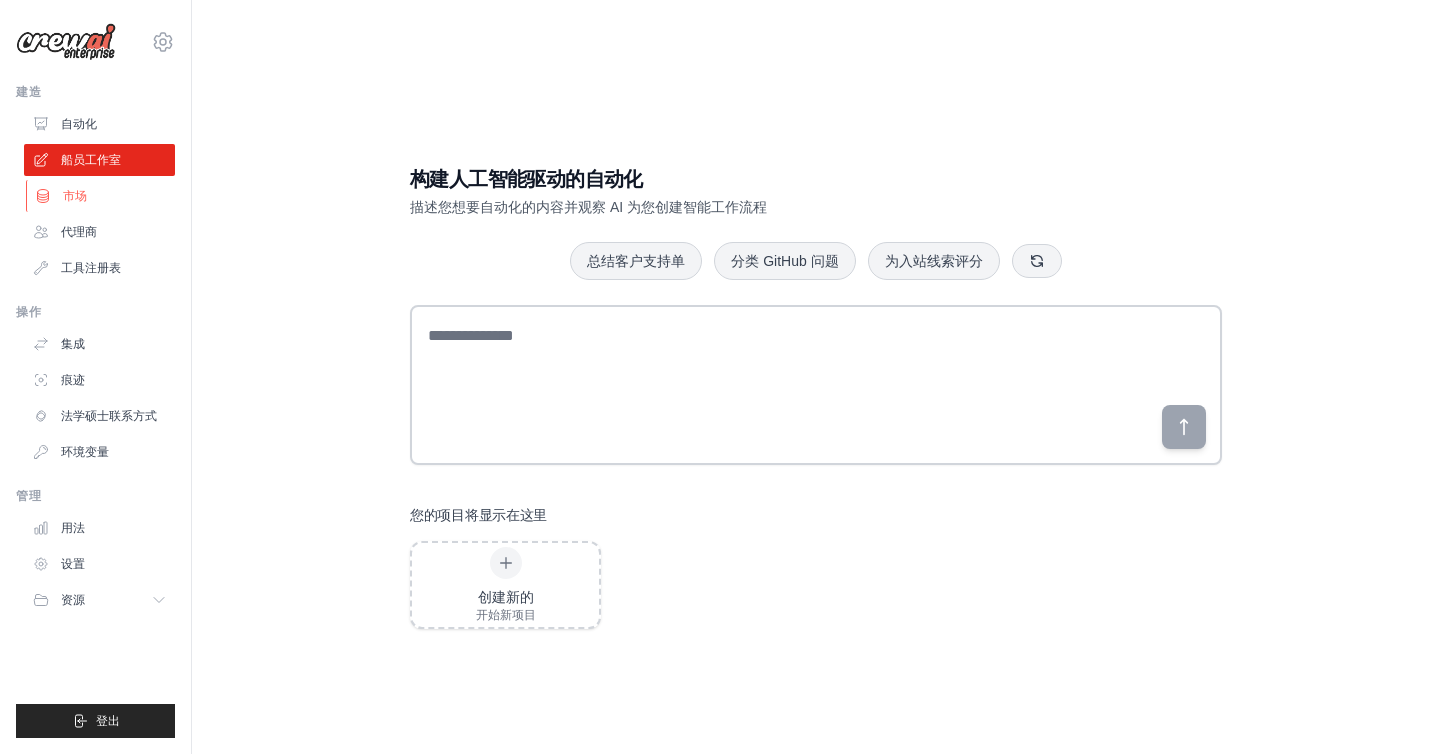 click on "市场" at bounding box center [75, 196] 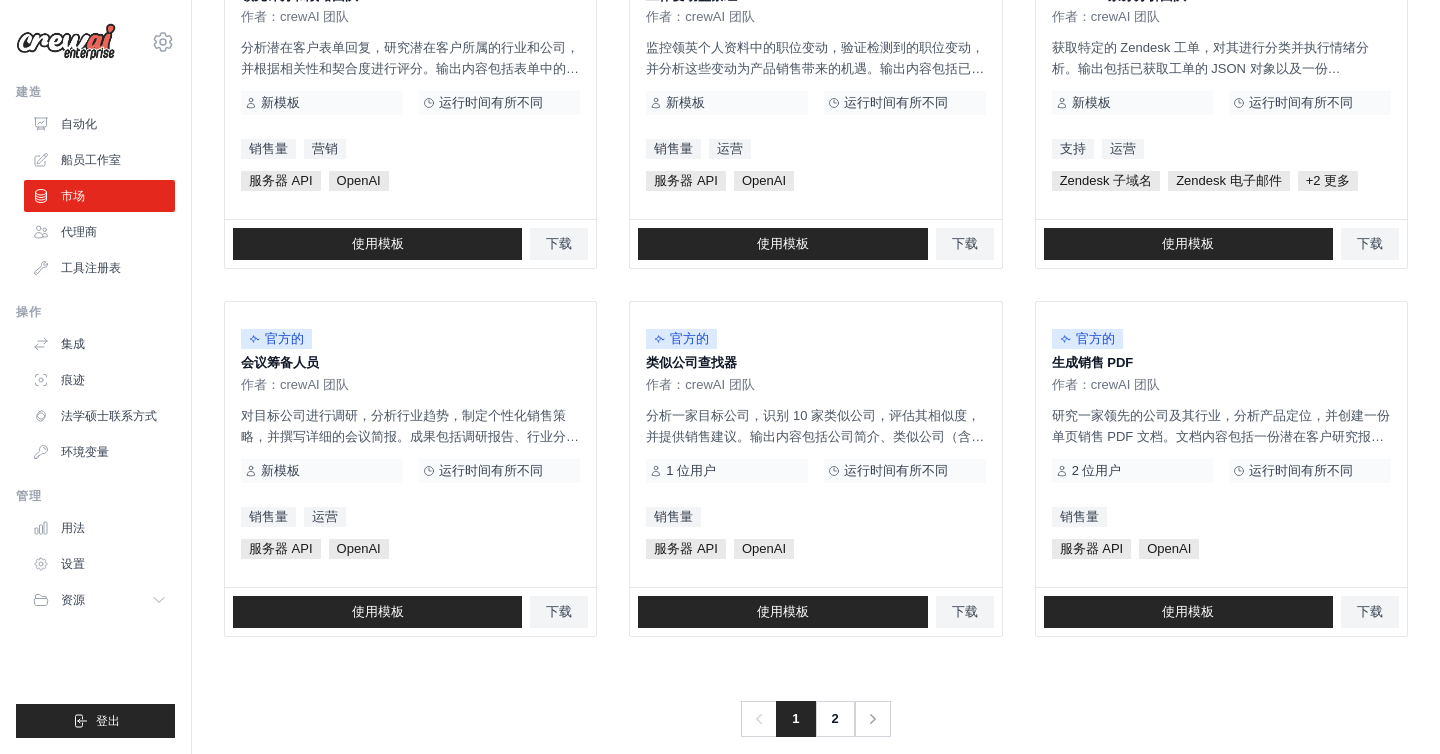 scroll, scrollTop: 1099, scrollLeft: 0, axis: vertical 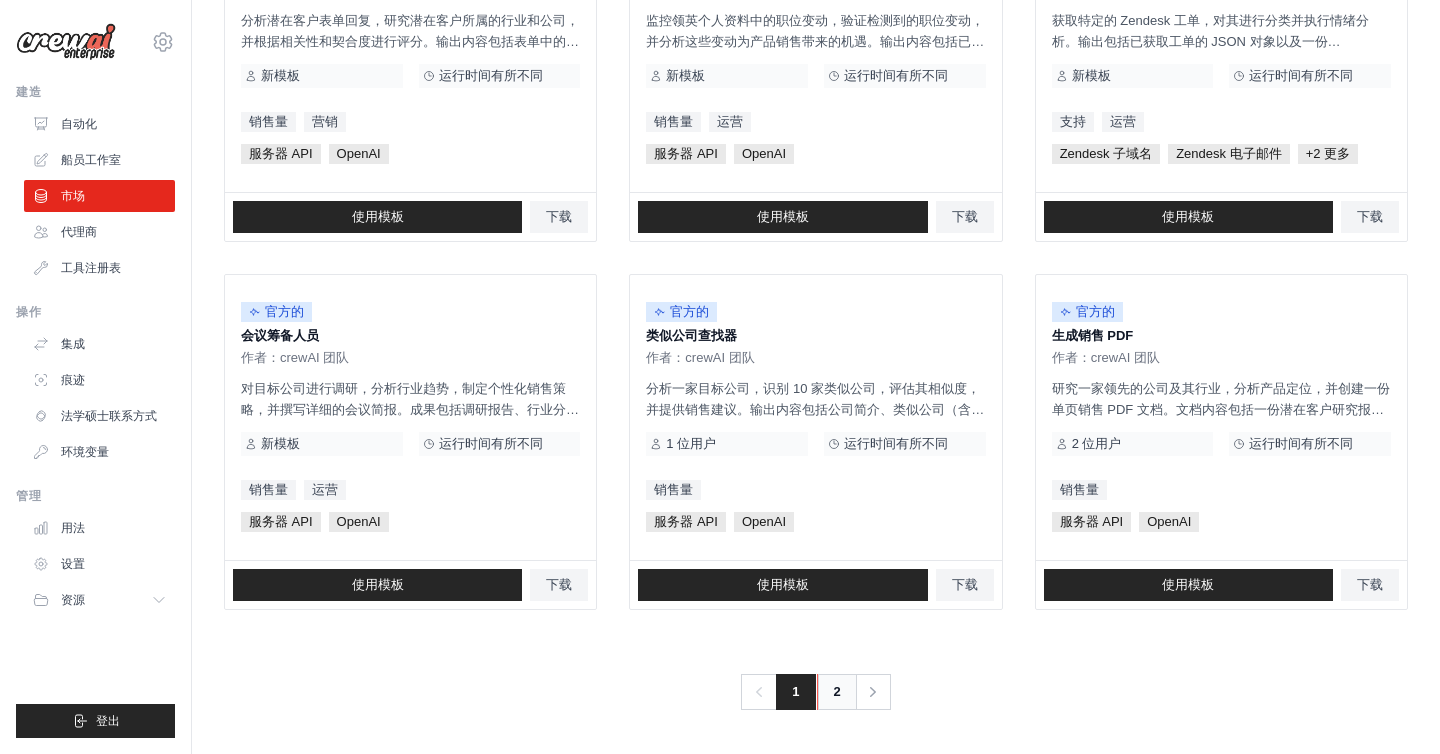 click on "2" at bounding box center [837, 691] 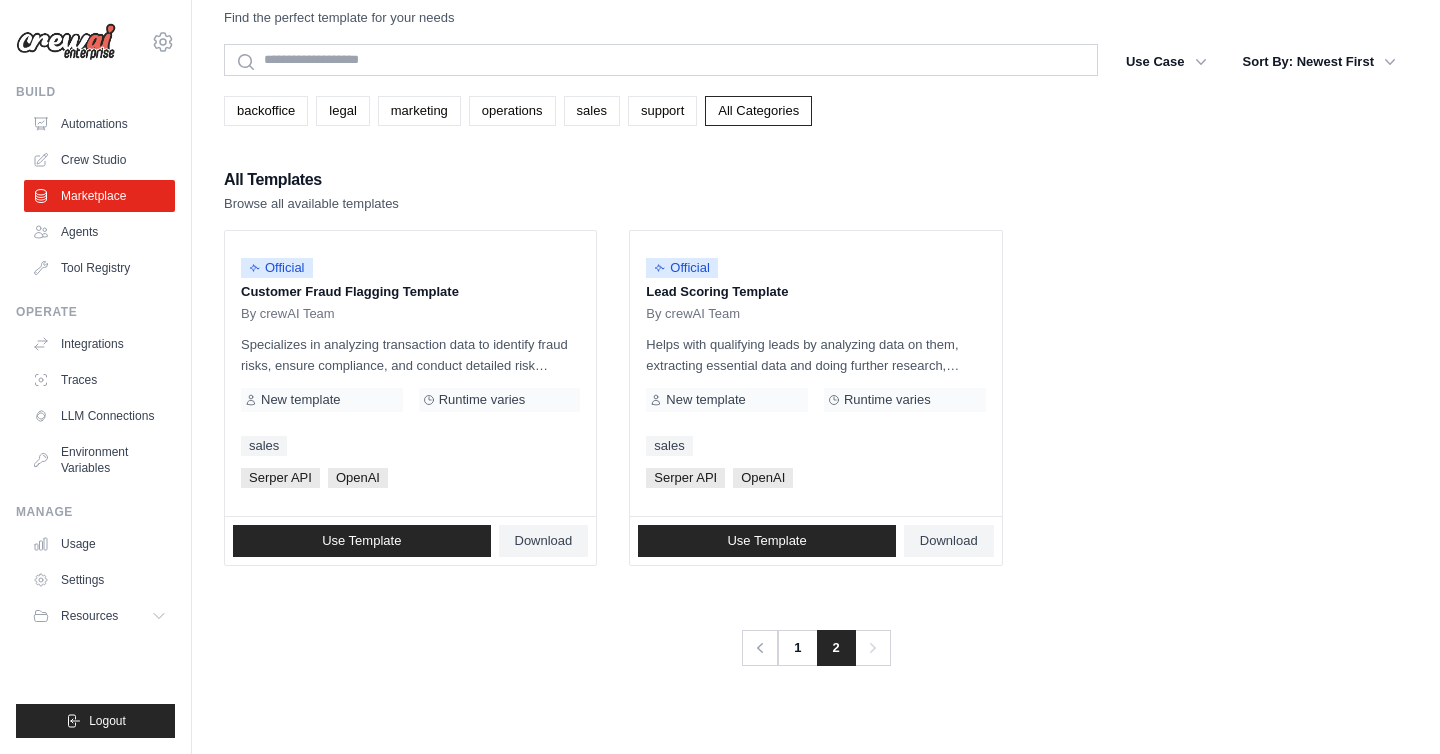 click on "2" at bounding box center (836, 648) 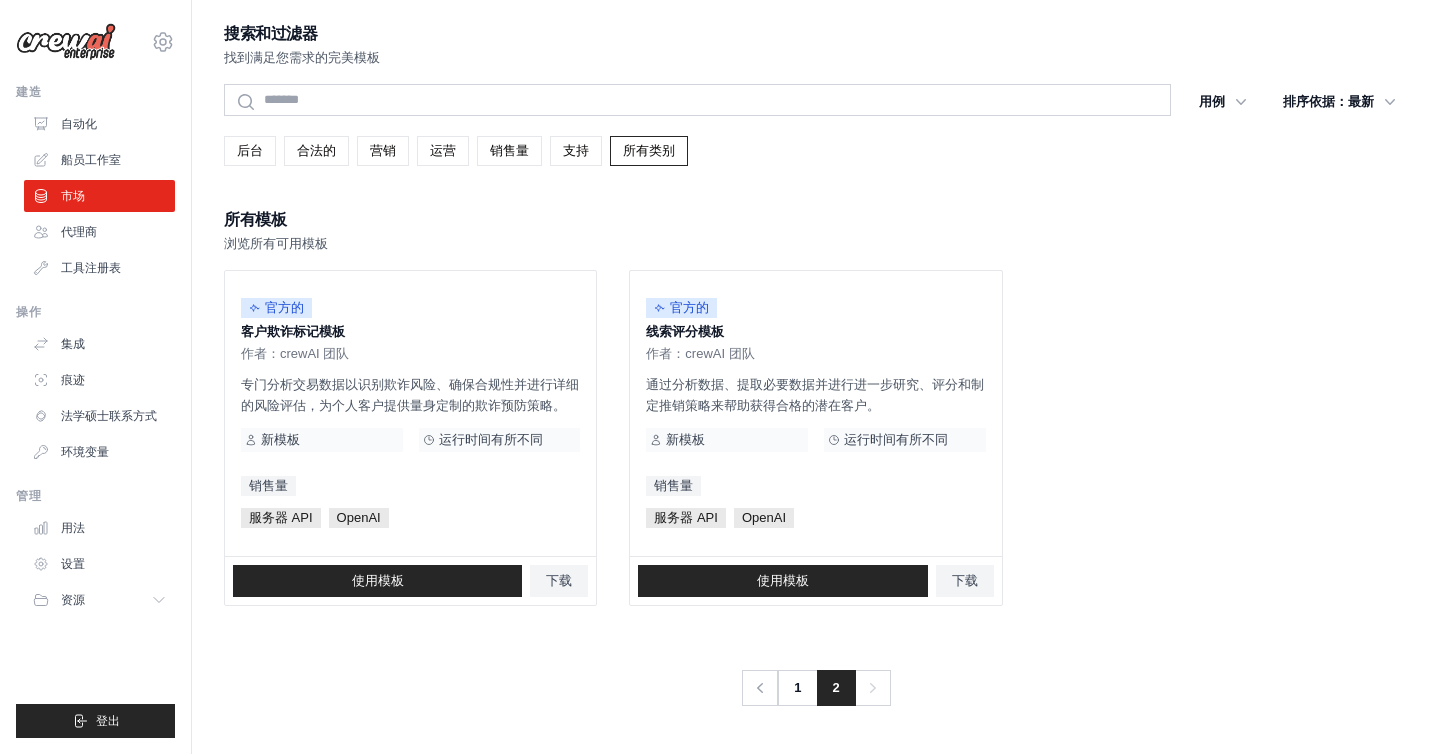 click on "所有模板
浏览所有可用模板" at bounding box center [816, 230] 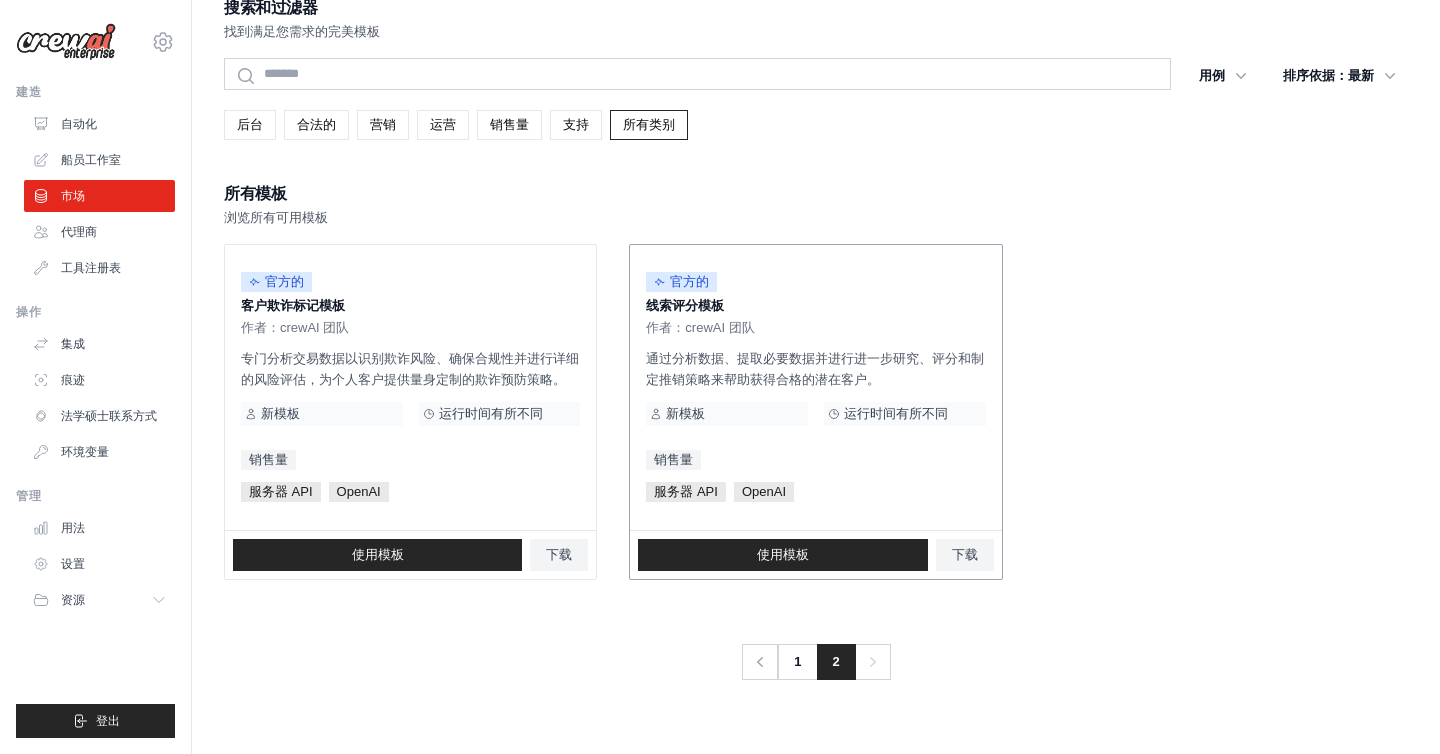 scroll, scrollTop: 40, scrollLeft: 0, axis: vertical 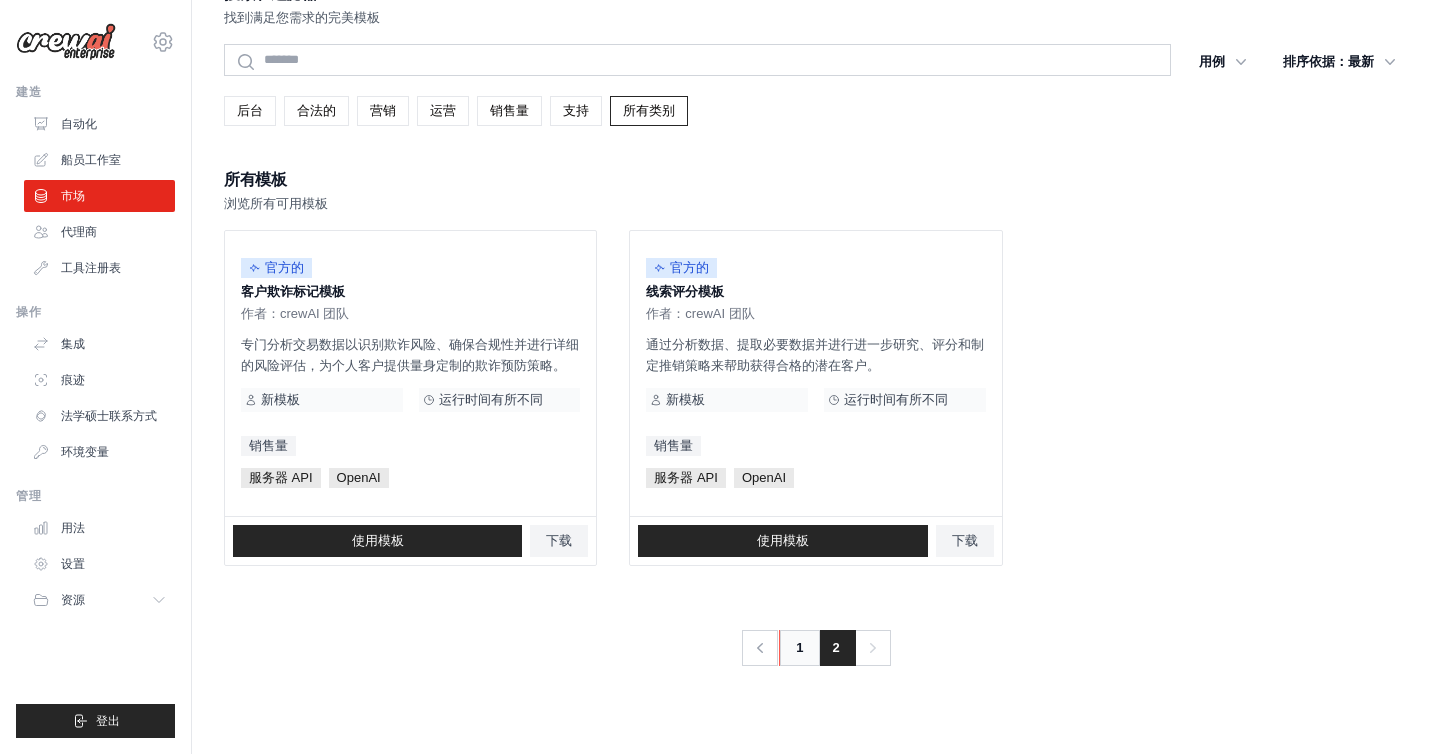 click on "1" at bounding box center [799, 647] 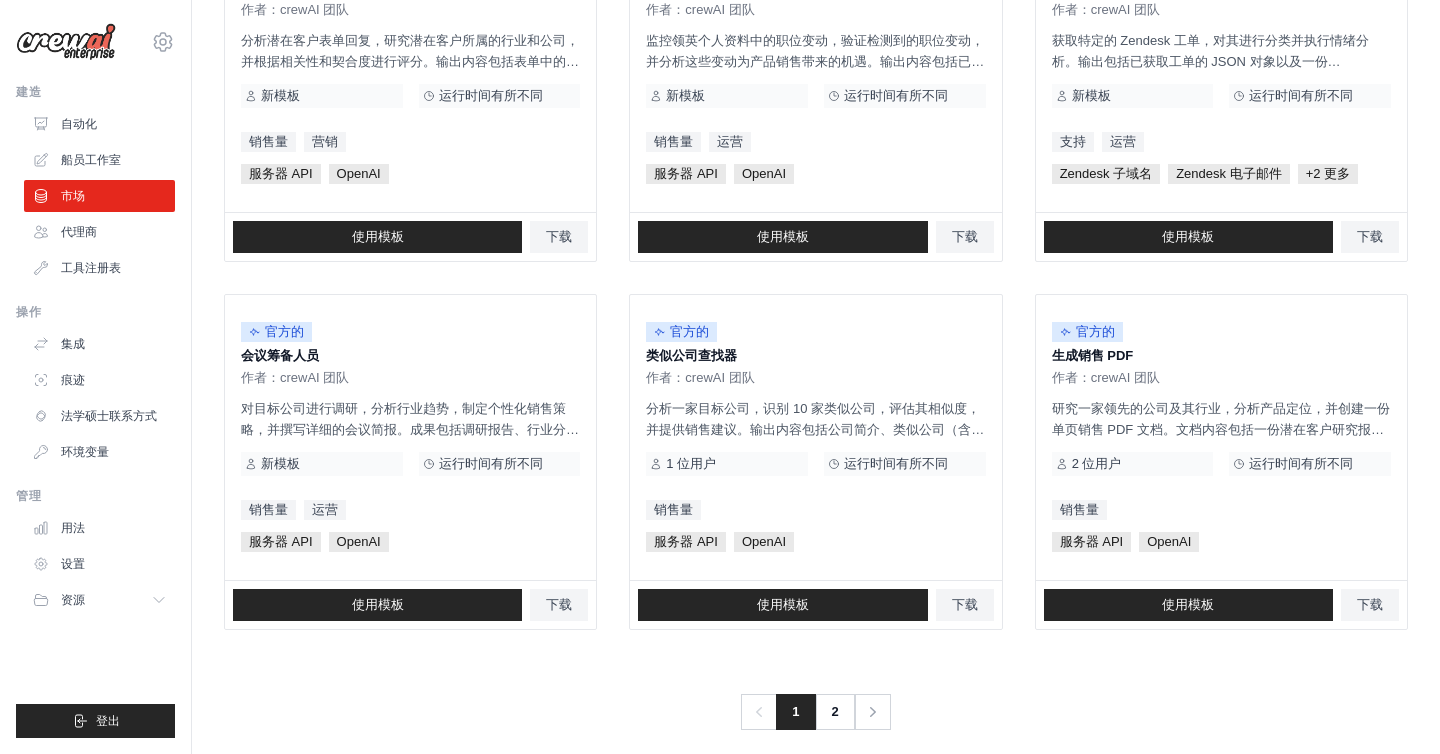 scroll, scrollTop: 1099, scrollLeft: 0, axis: vertical 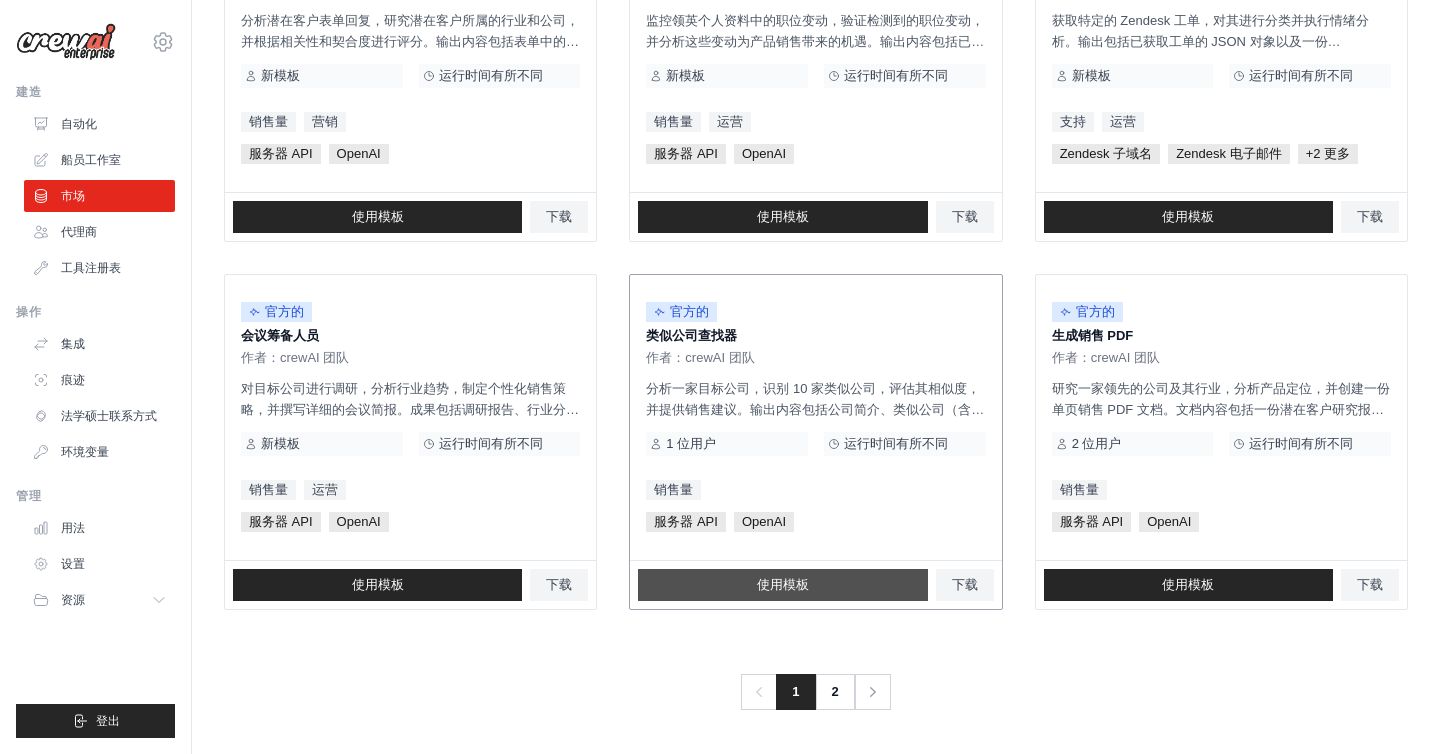 click on "使用模板" at bounding box center [782, 585] 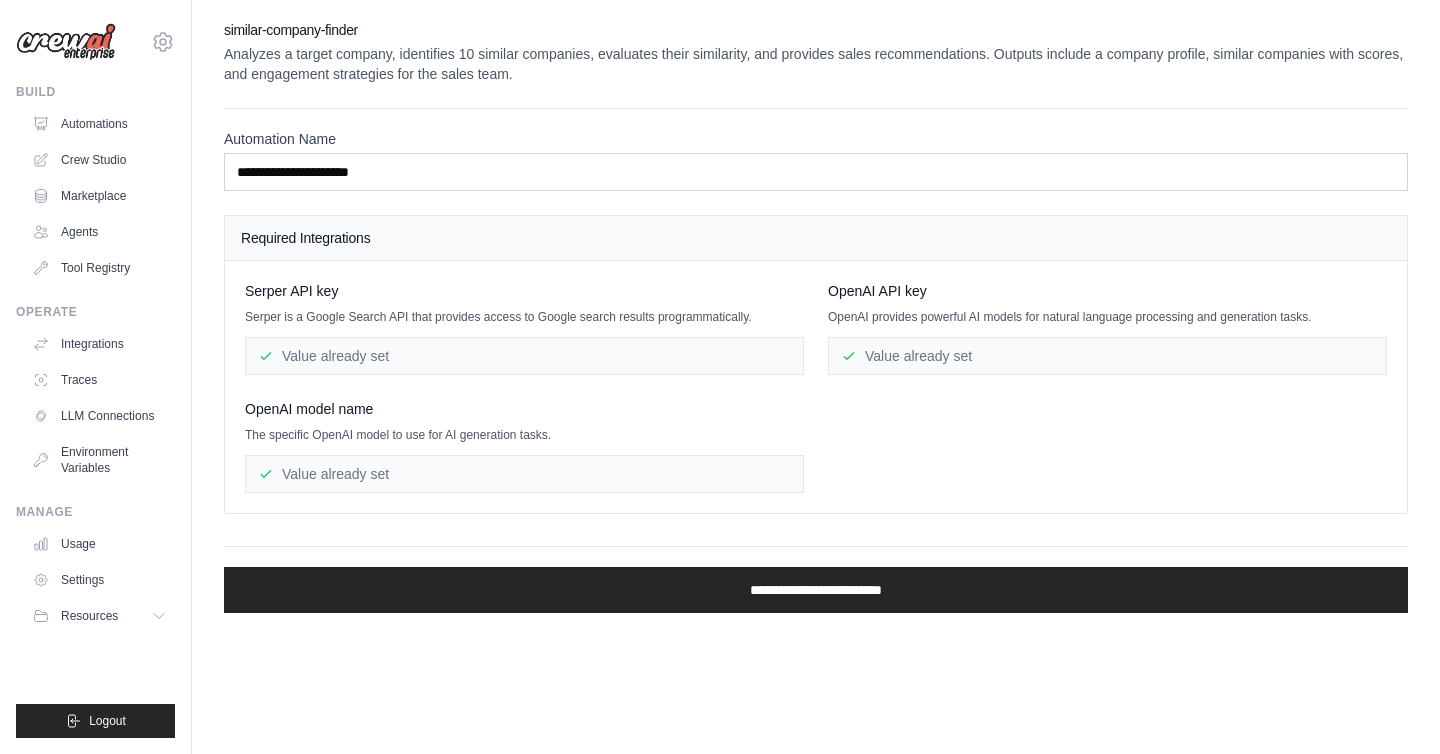 click on "[AUTOMATION_NAME]
[MASKED_TEXT]" at bounding box center (816, 149) 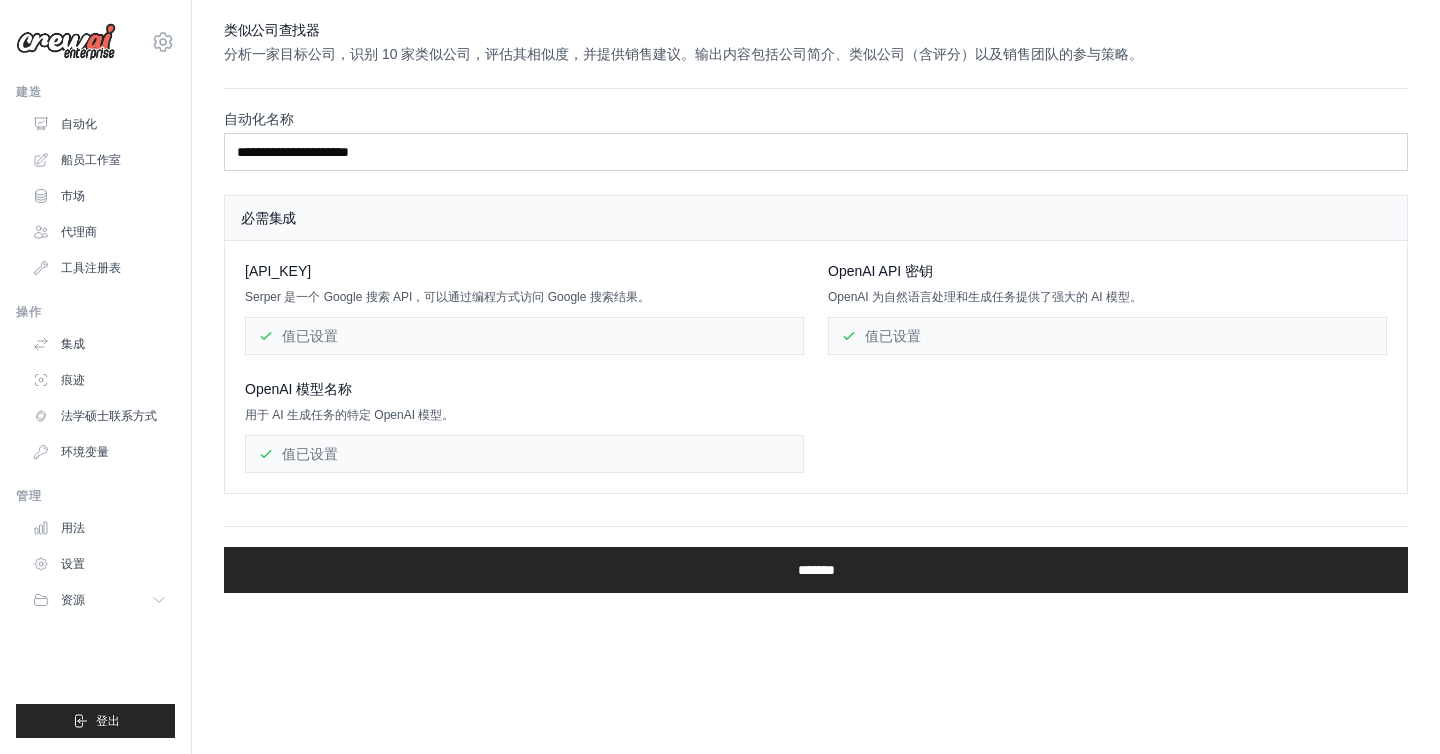 scroll, scrollTop: 0, scrollLeft: 0, axis: both 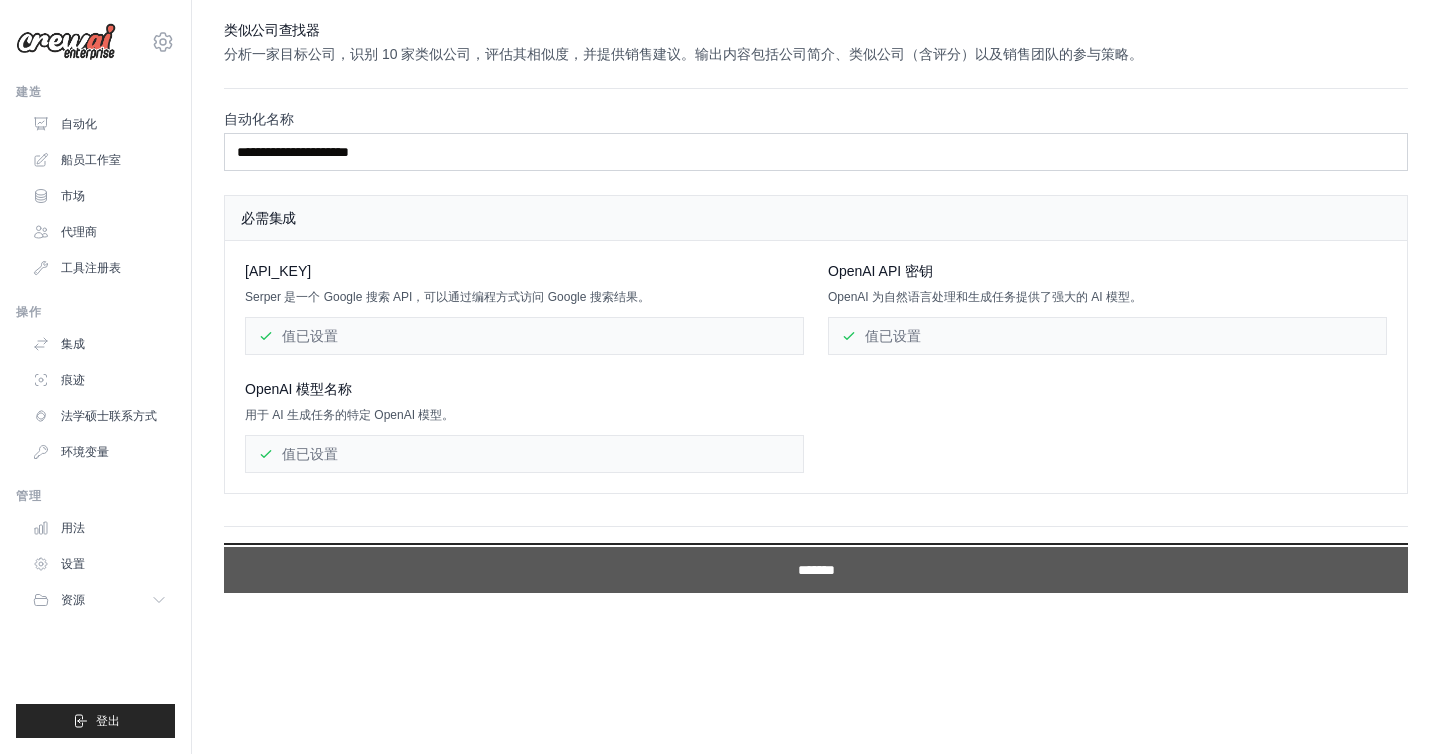 click on "*******" at bounding box center [816, 570] 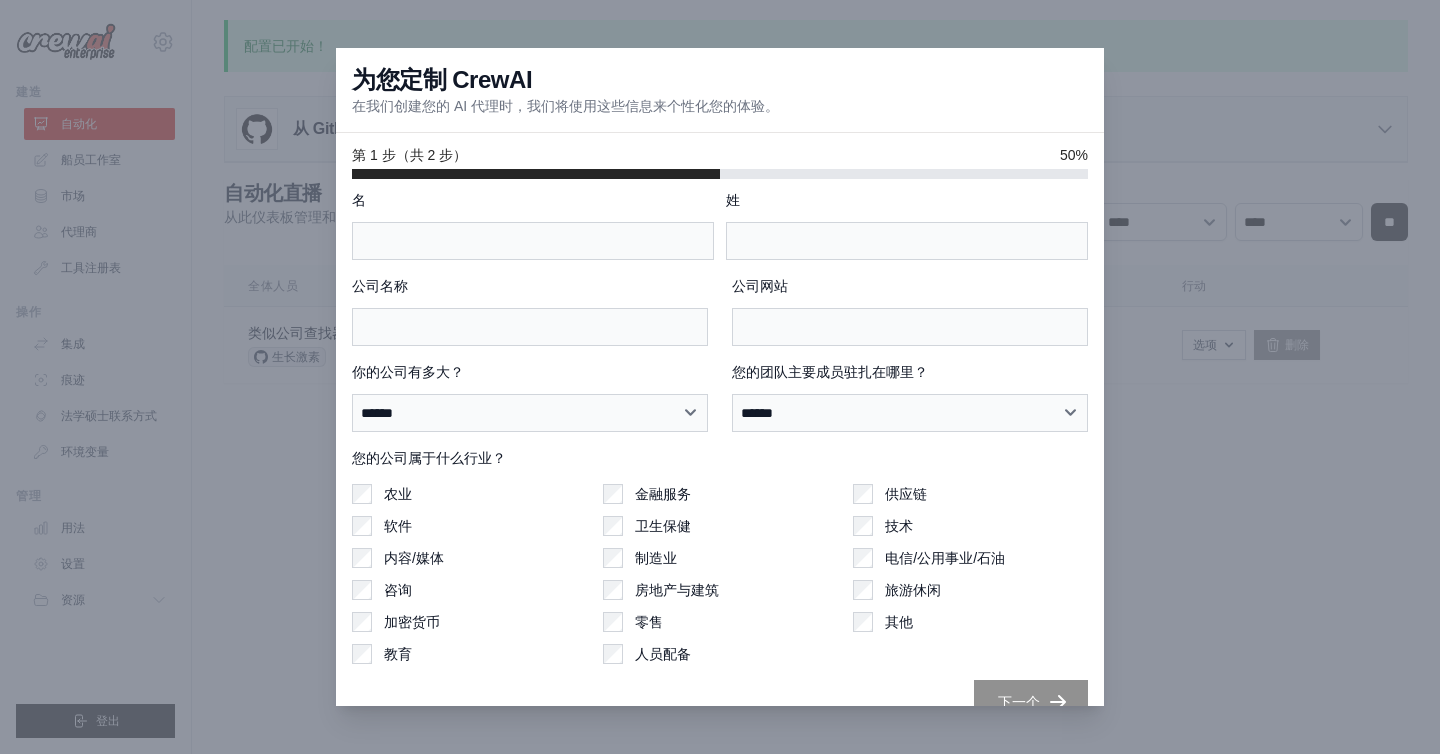 scroll, scrollTop: 0, scrollLeft: 0, axis: both 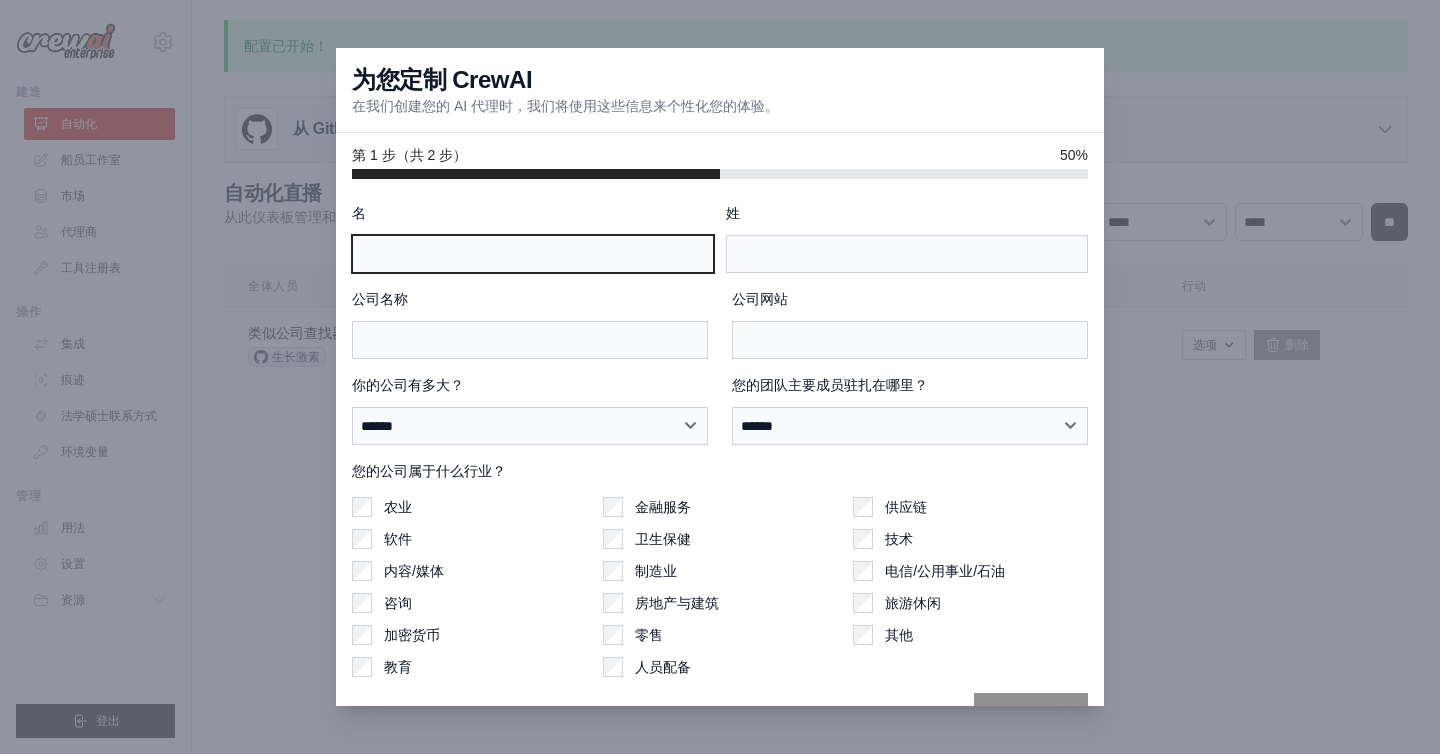 click on "名" at bounding box center [533, 254] 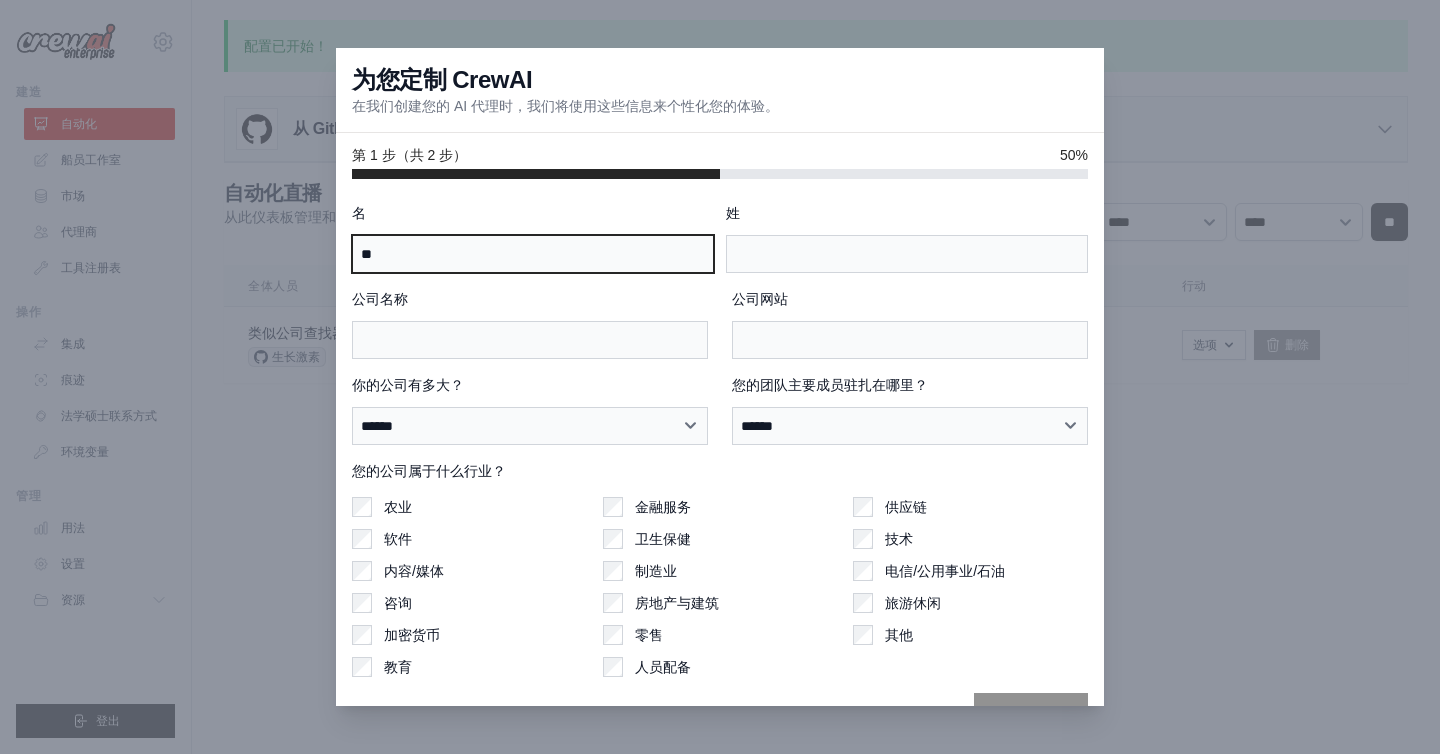 type on "*" 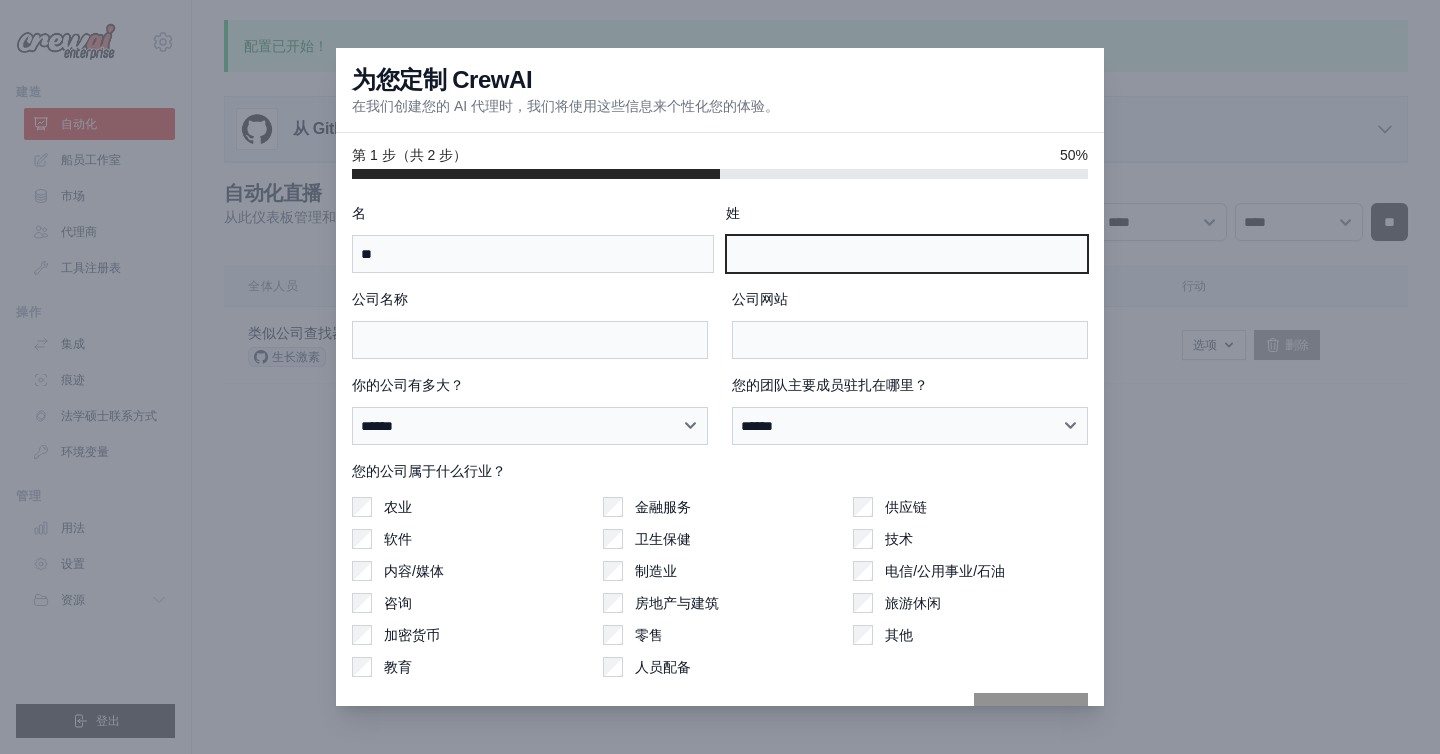 click on "姓" at bounding box center (907, 254) 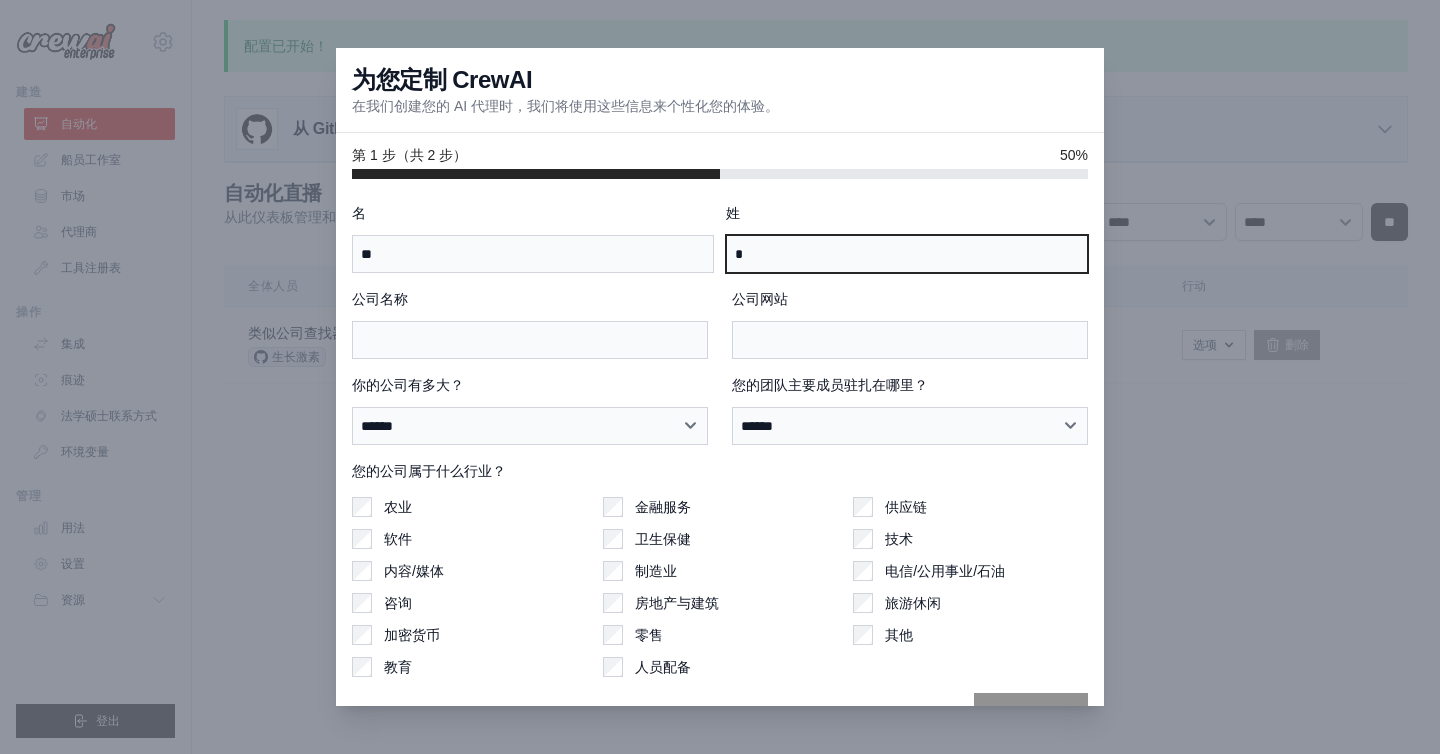 type on "*" 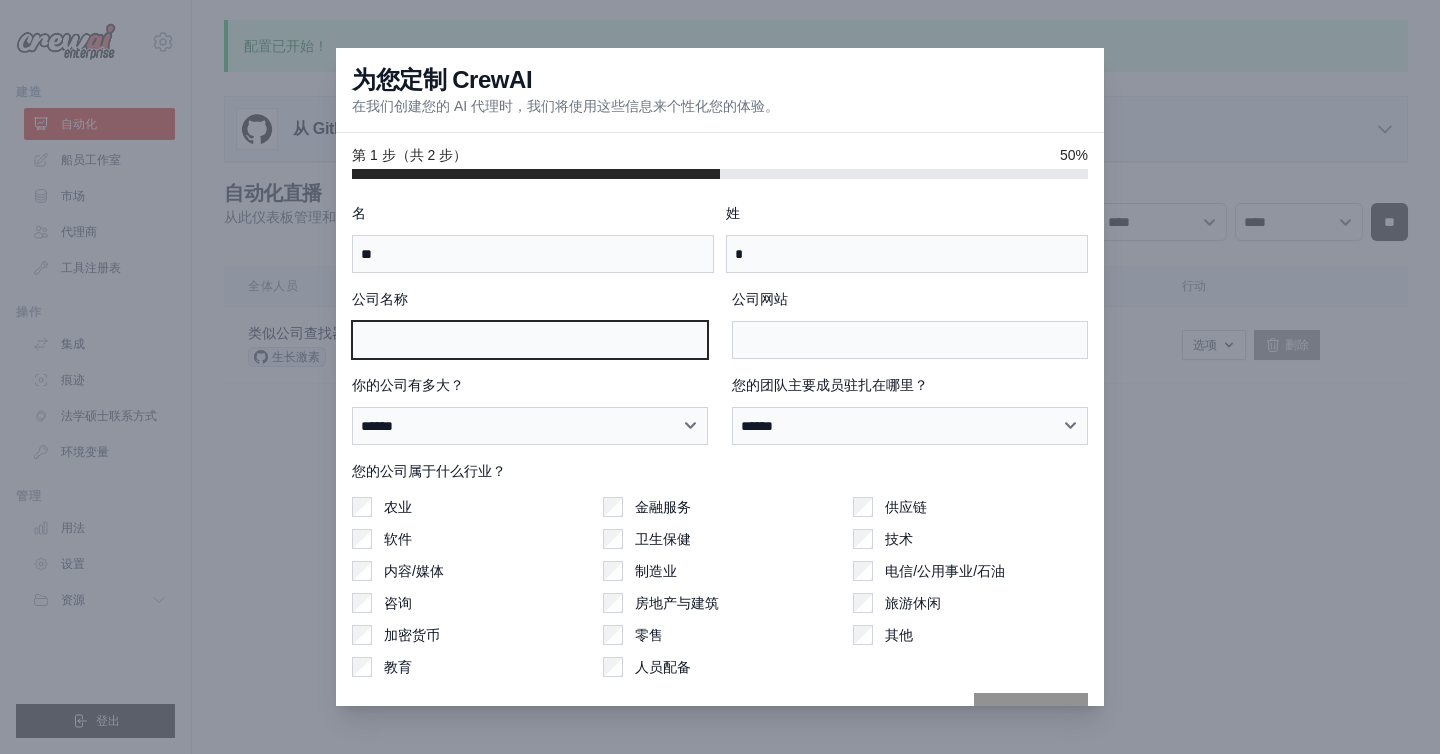 click on "公司名称" at bounding box center (530, 340) 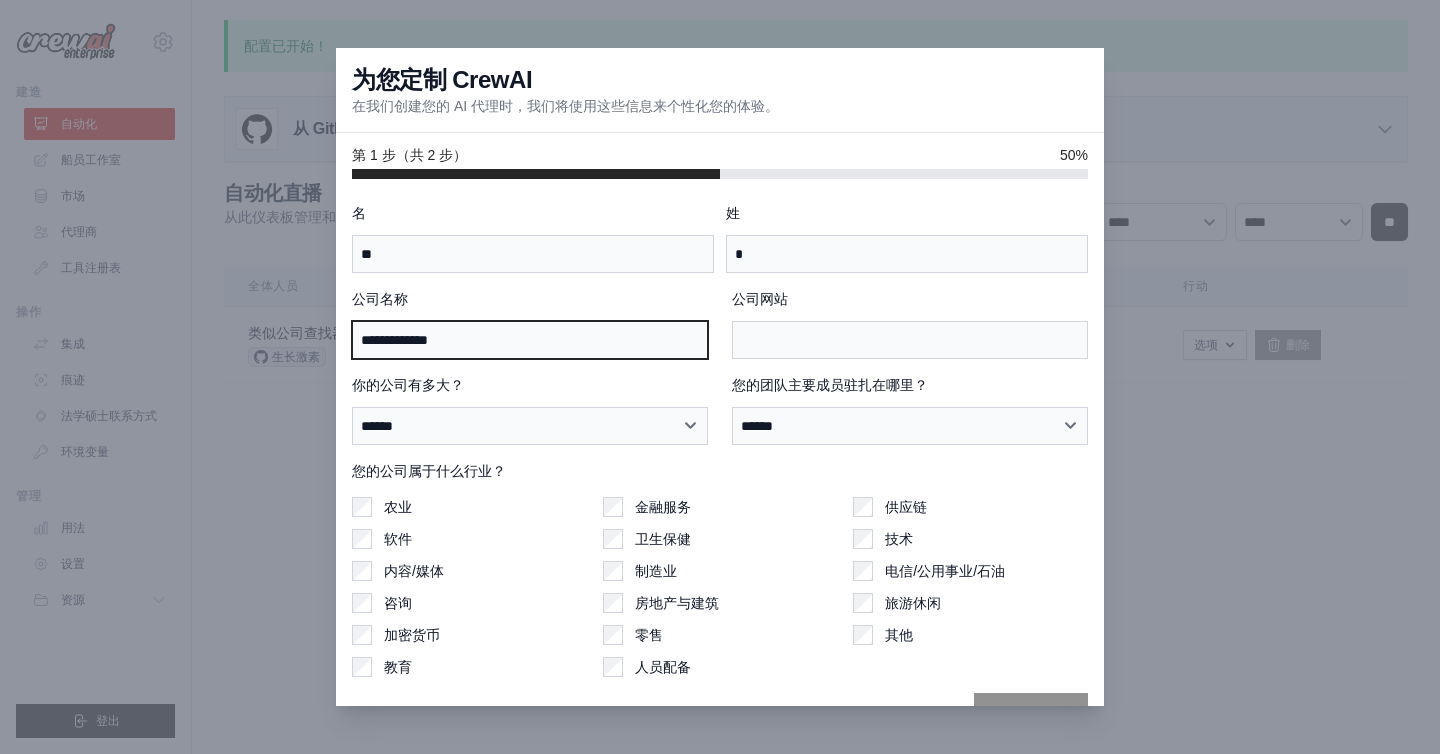type on "**********" 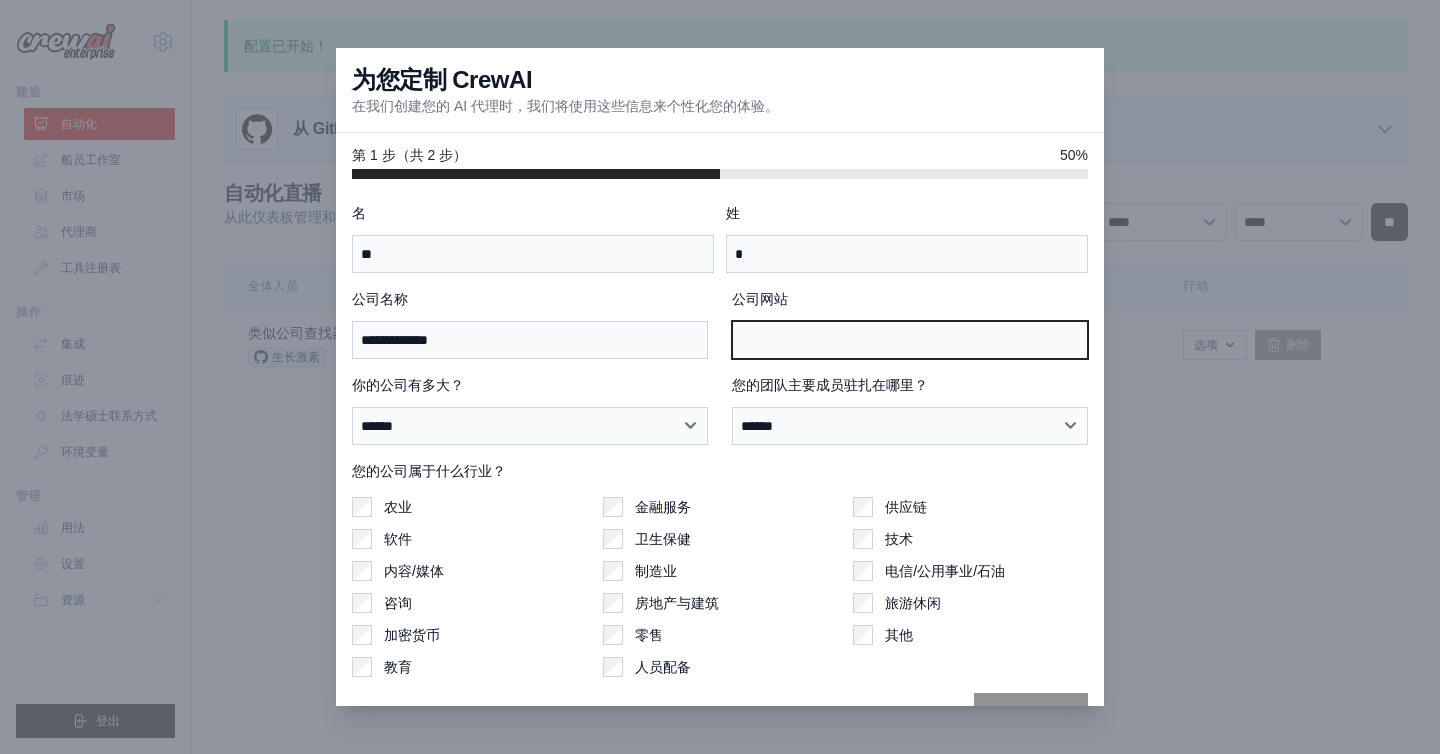 click on "公司网站" at bounding box center (910, 340) 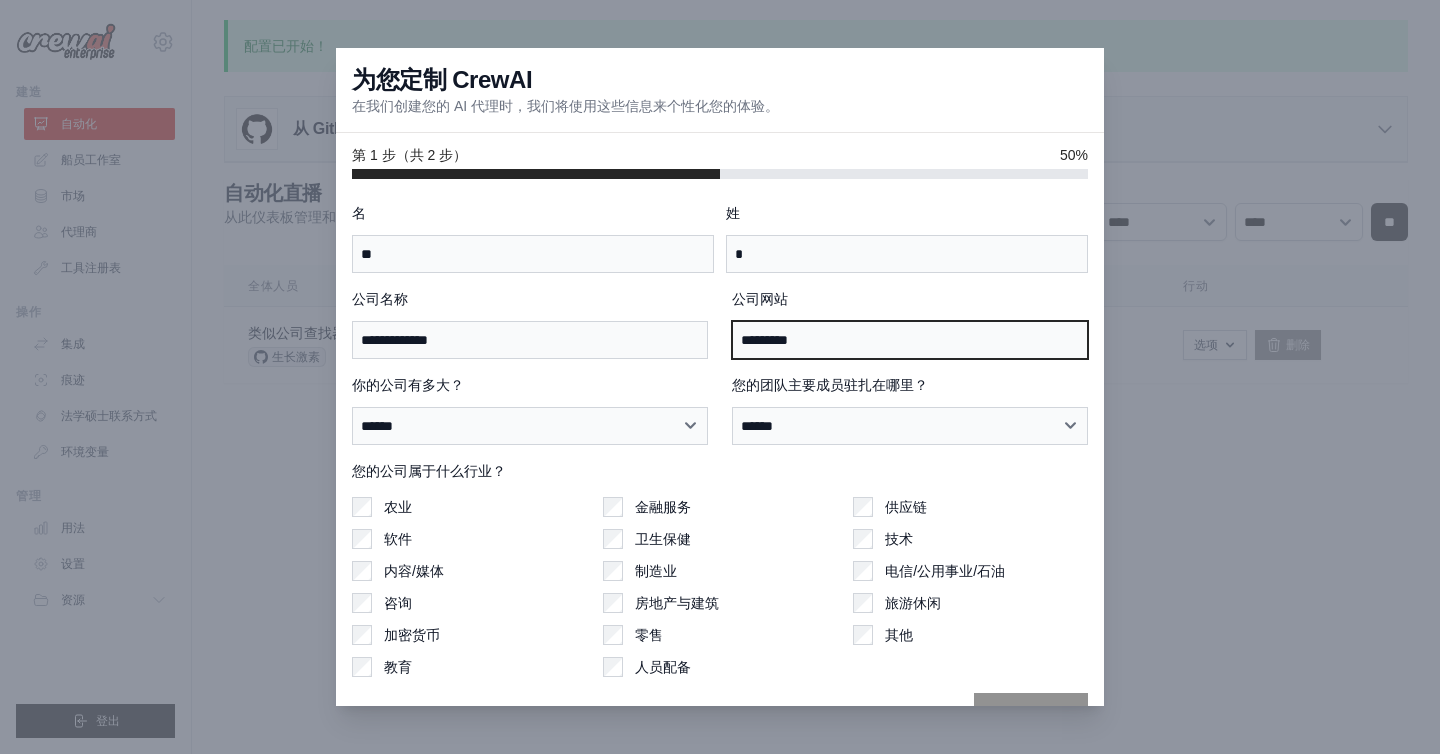 click on "*********" at bounding box center (910, 340) 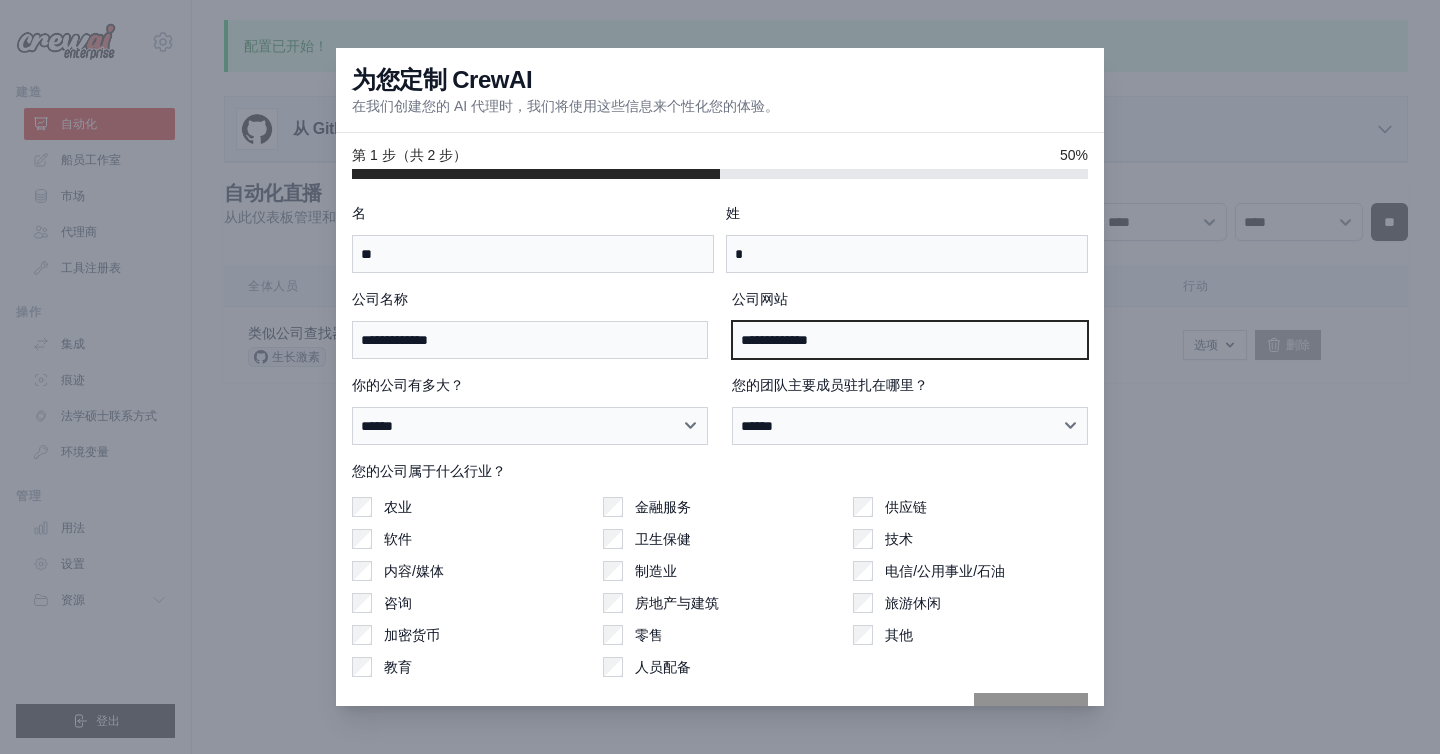 type on "**********" 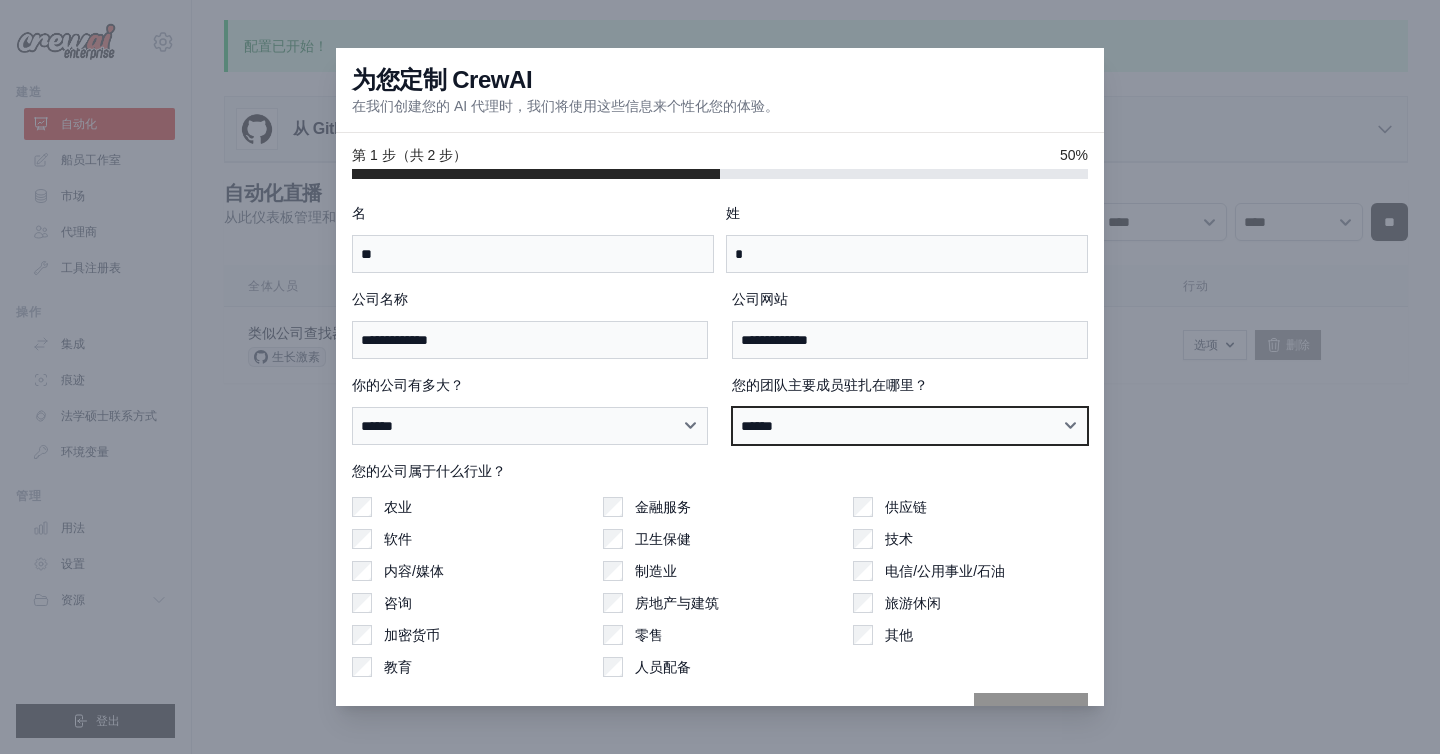 click on "**********" at bounding box center (910, 426) 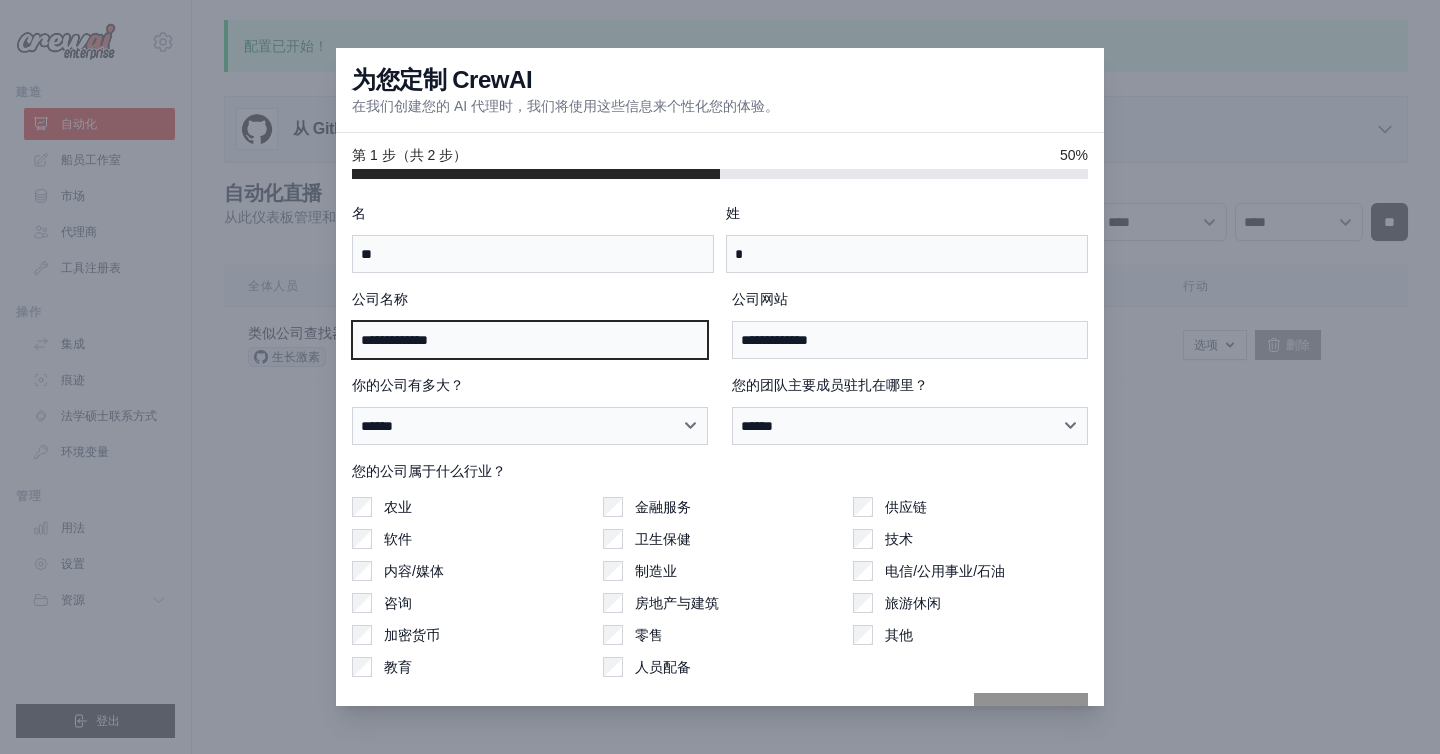 click on "**********" at bounding box center (530, 340) 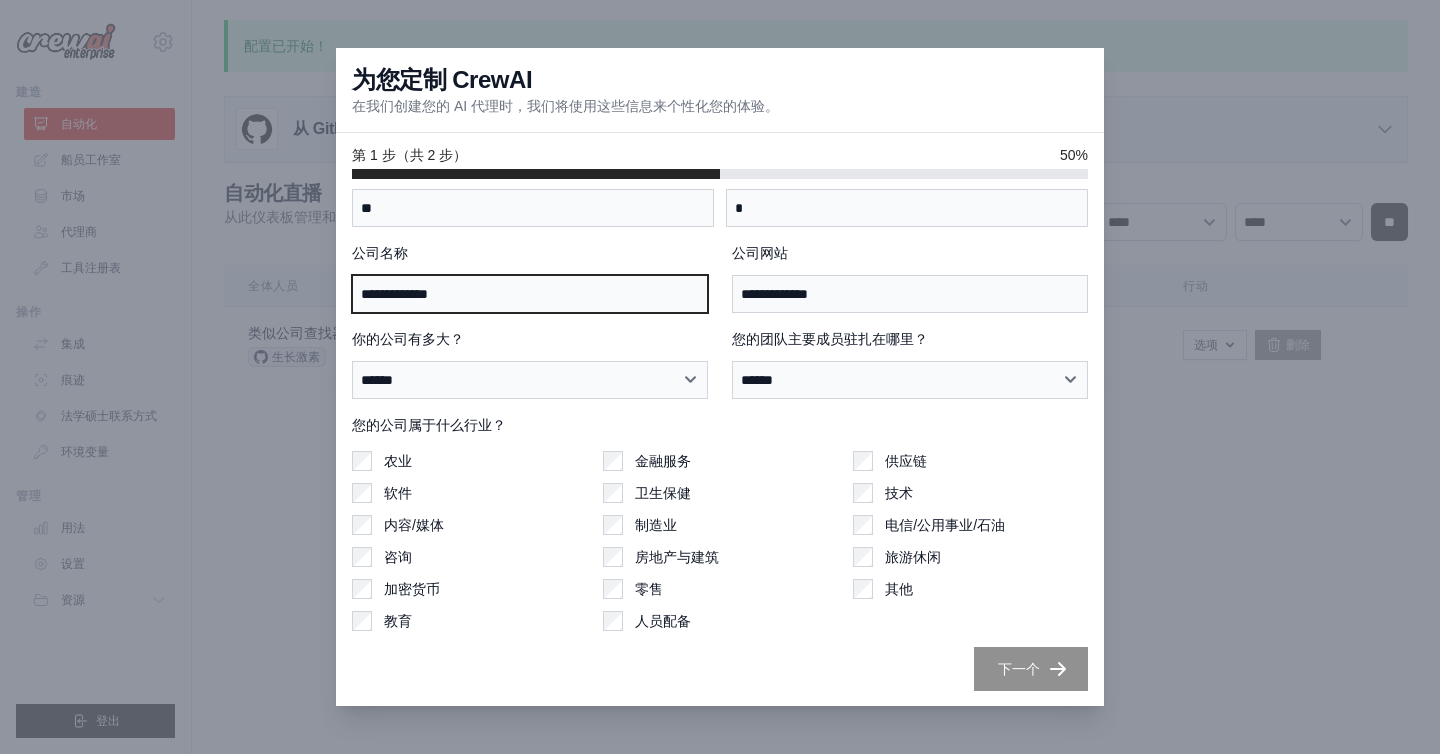 type on "**********" 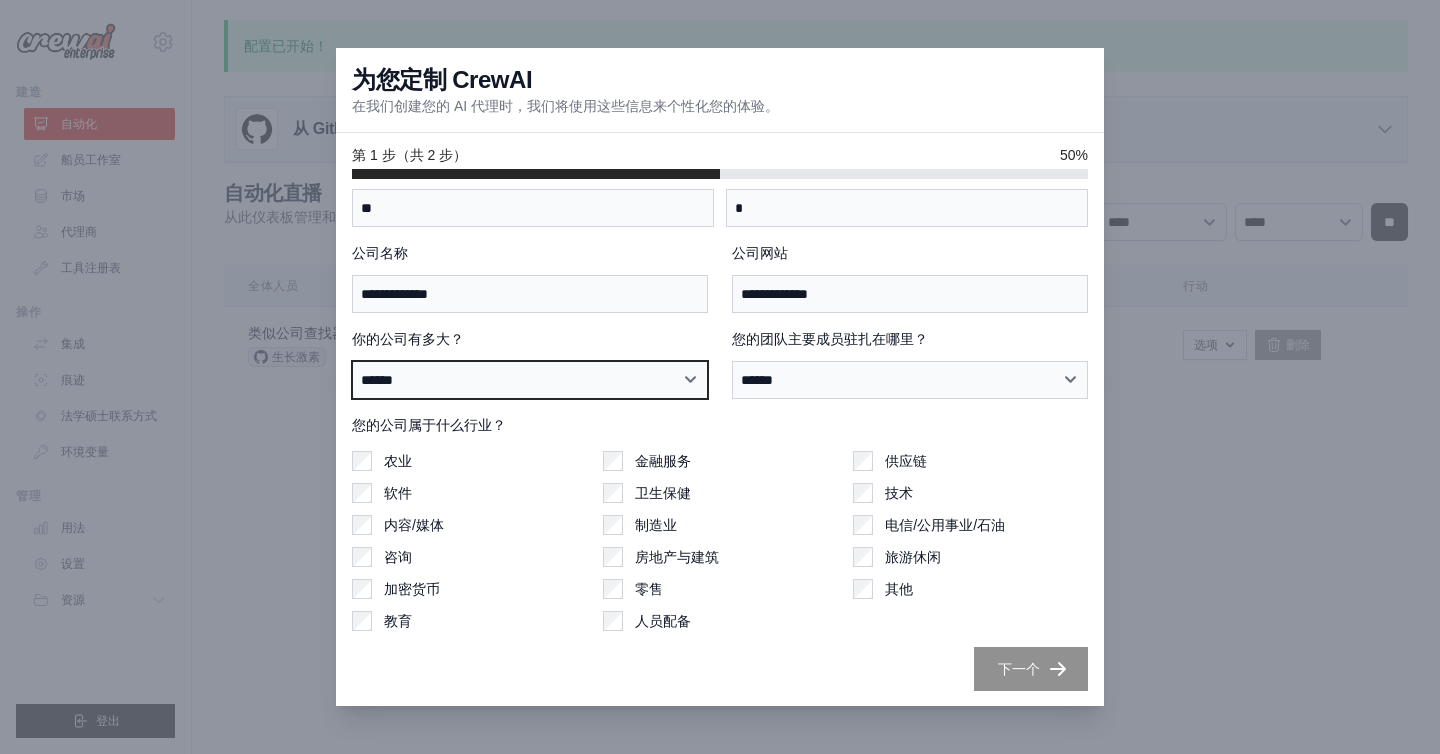 click on "******
*********
*****
*******
*********
******" at bounding box center [530, 380] 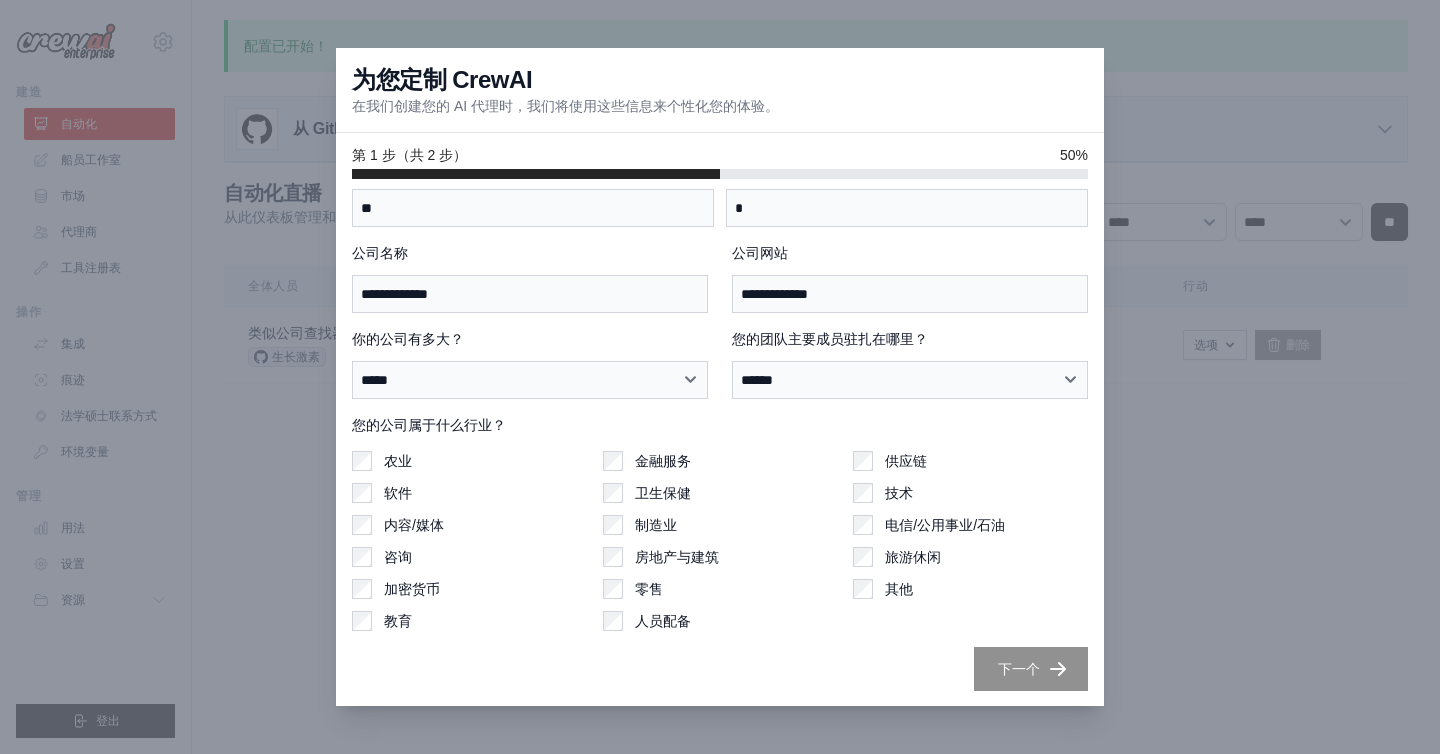 click on "金融服务" at bounding box center (720, 461) 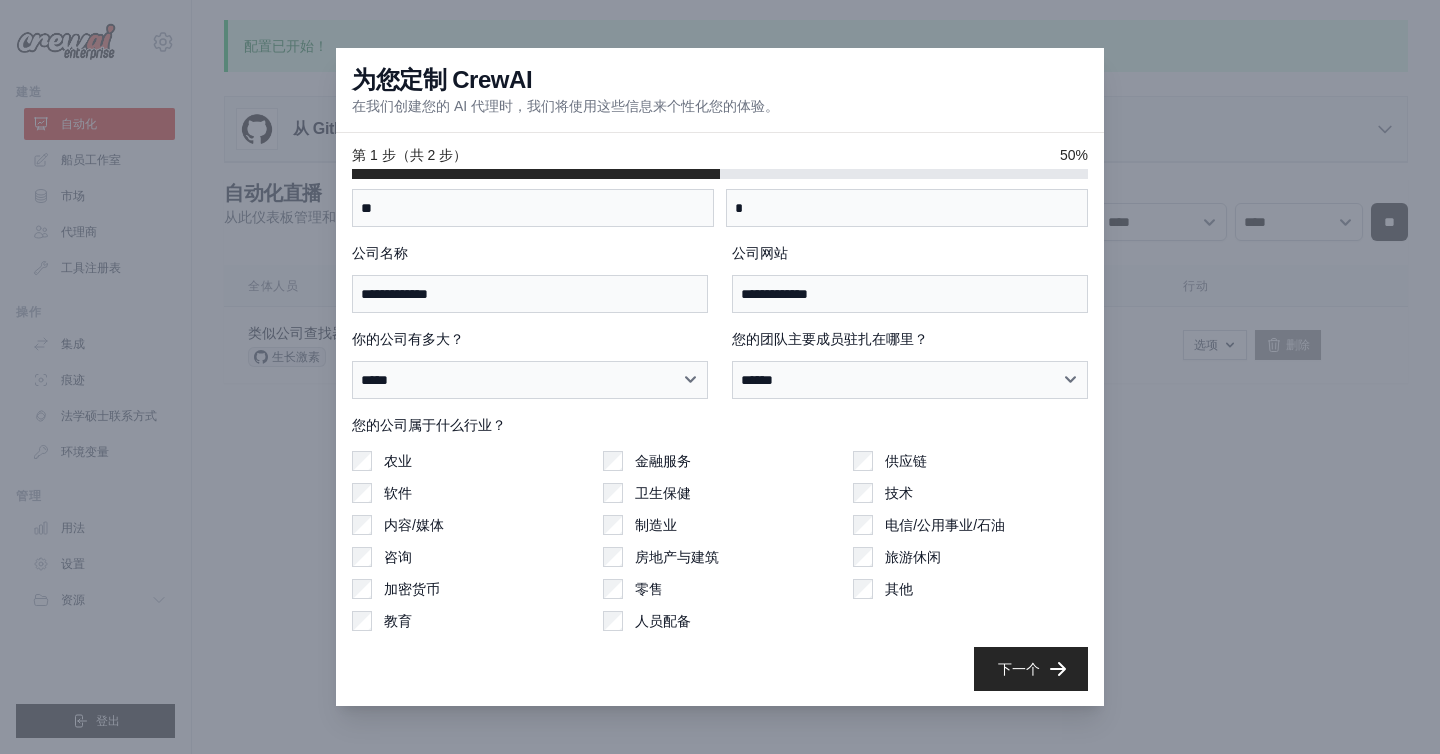 click on "加密货币" at bounding box center [469, 589] 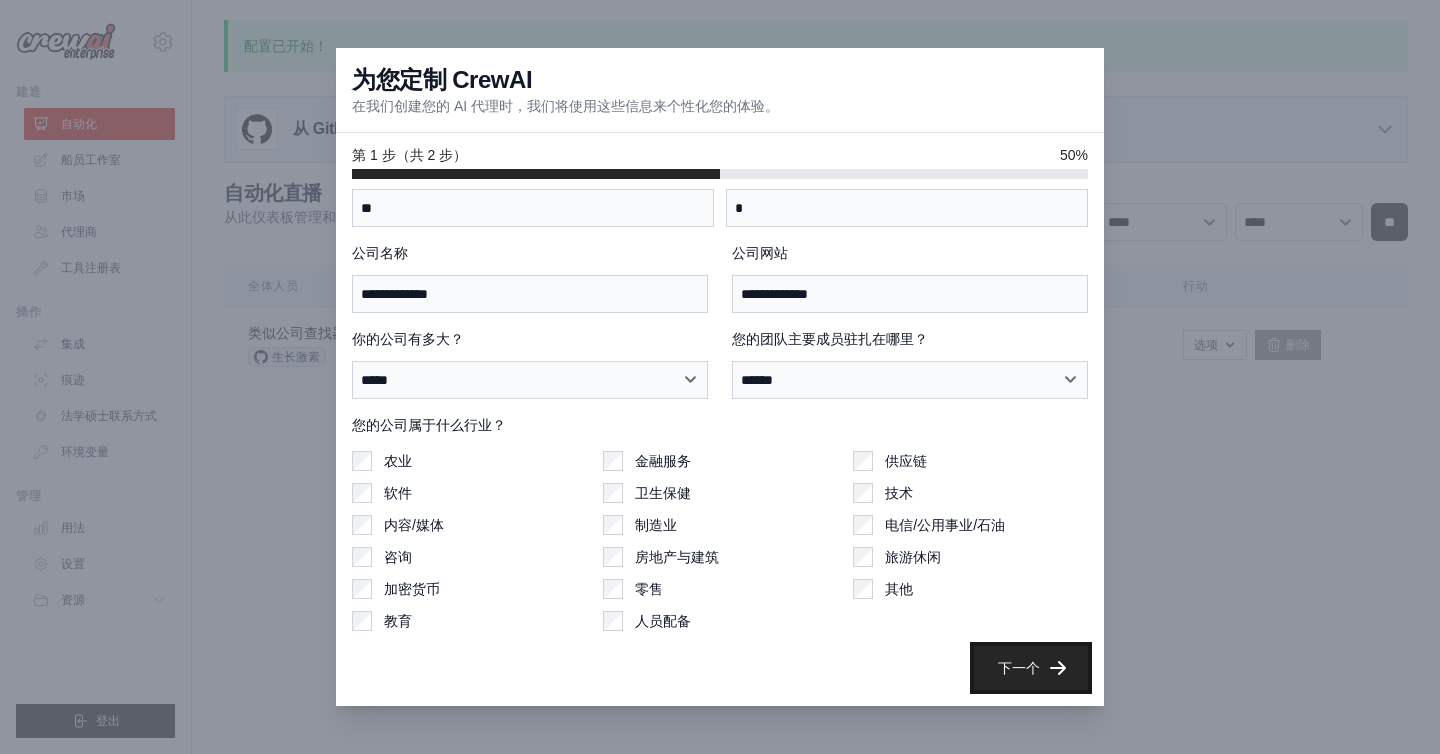 click on "下一个" at bounding box center (1031, 668) 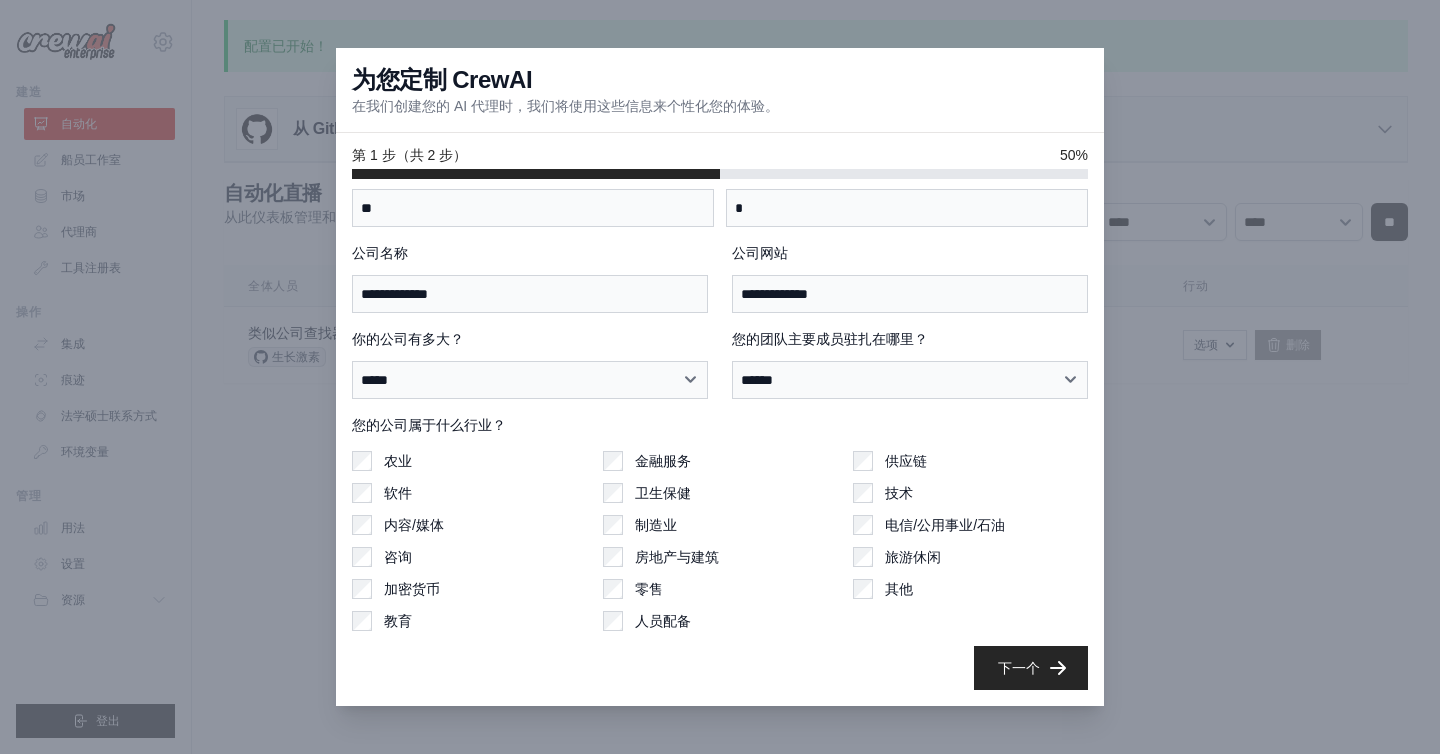 scroll, scrollTop: 0, scrollLeft: 0, axis: both 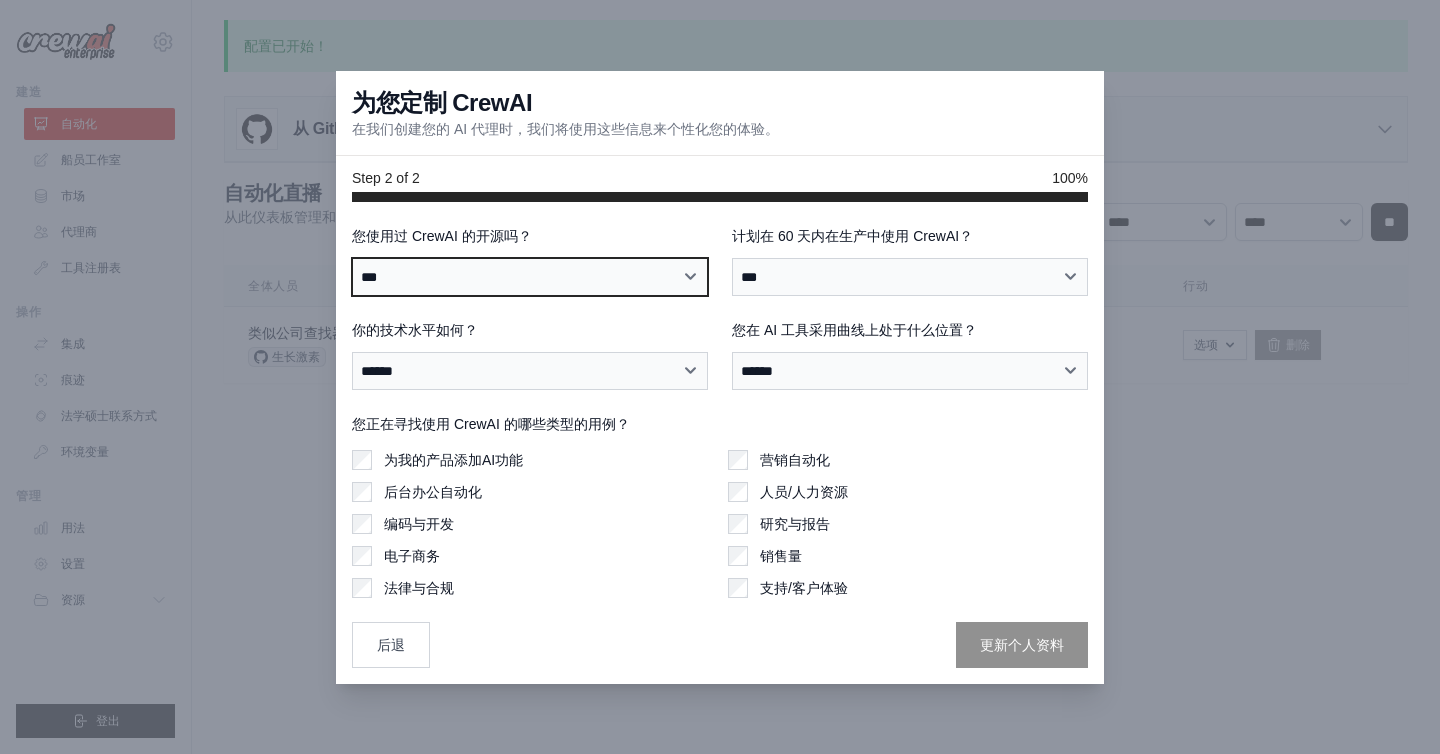 click on "***
*
****
******
*****" at bounding box center [530, 277] 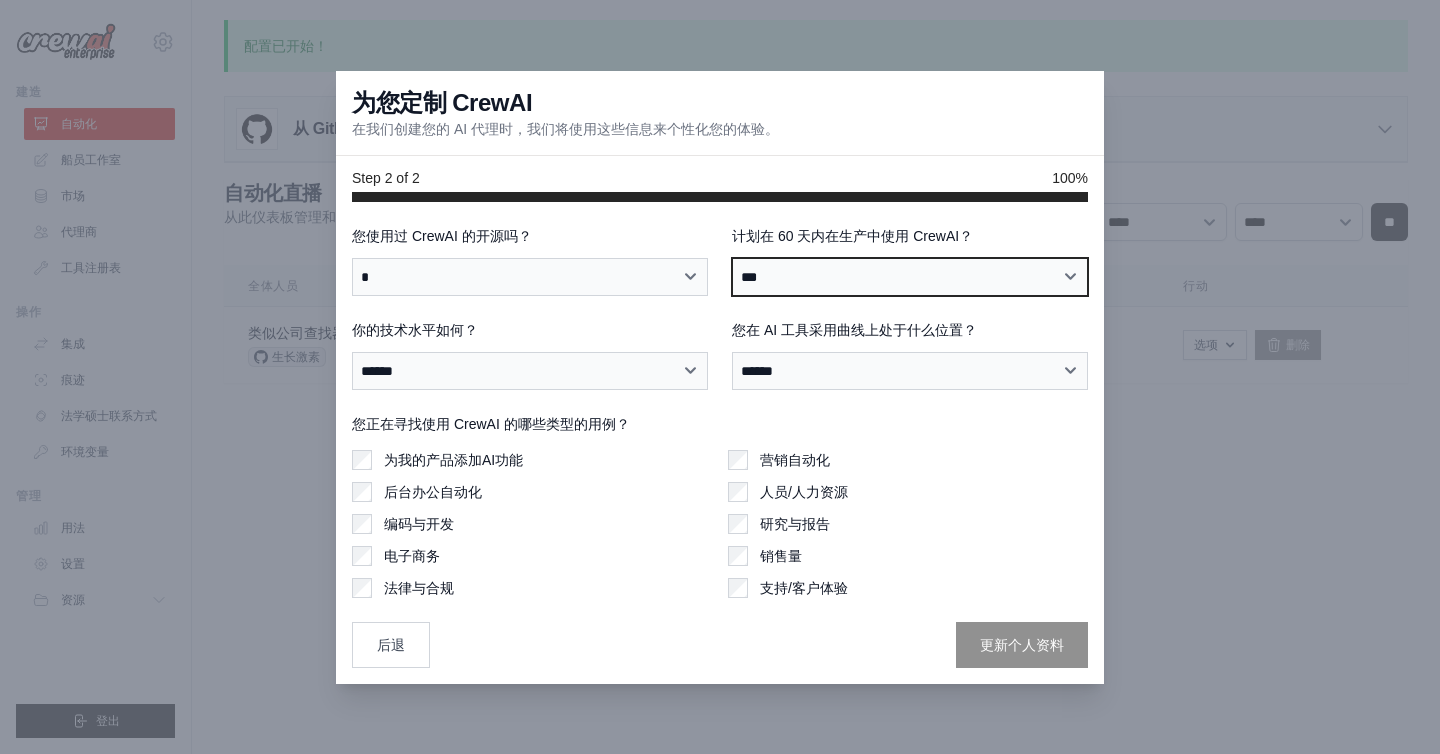 click on "***
**
*" at bounding box center (910, 277) 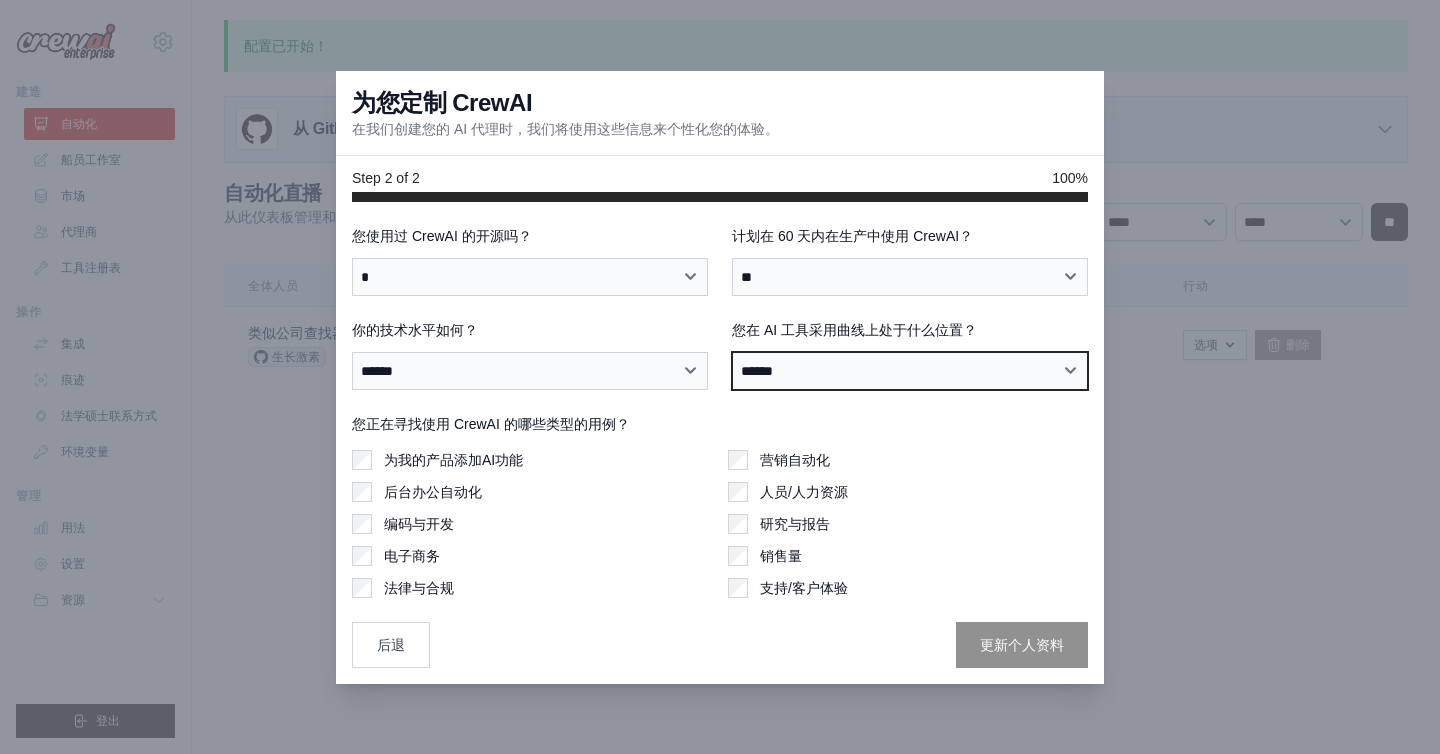 click on "**********" at bounding box center [910, 371] 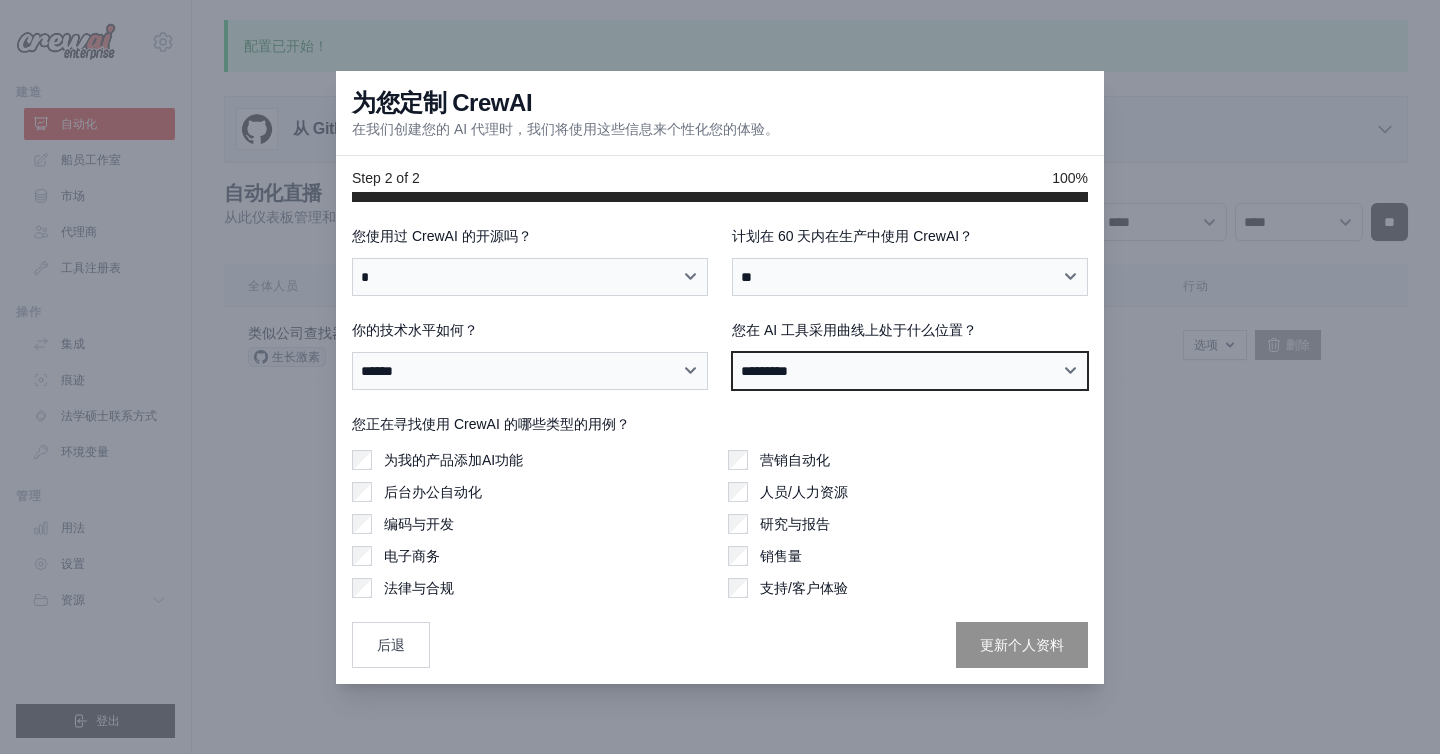 click on "**********" at bounding box center (910, 371) 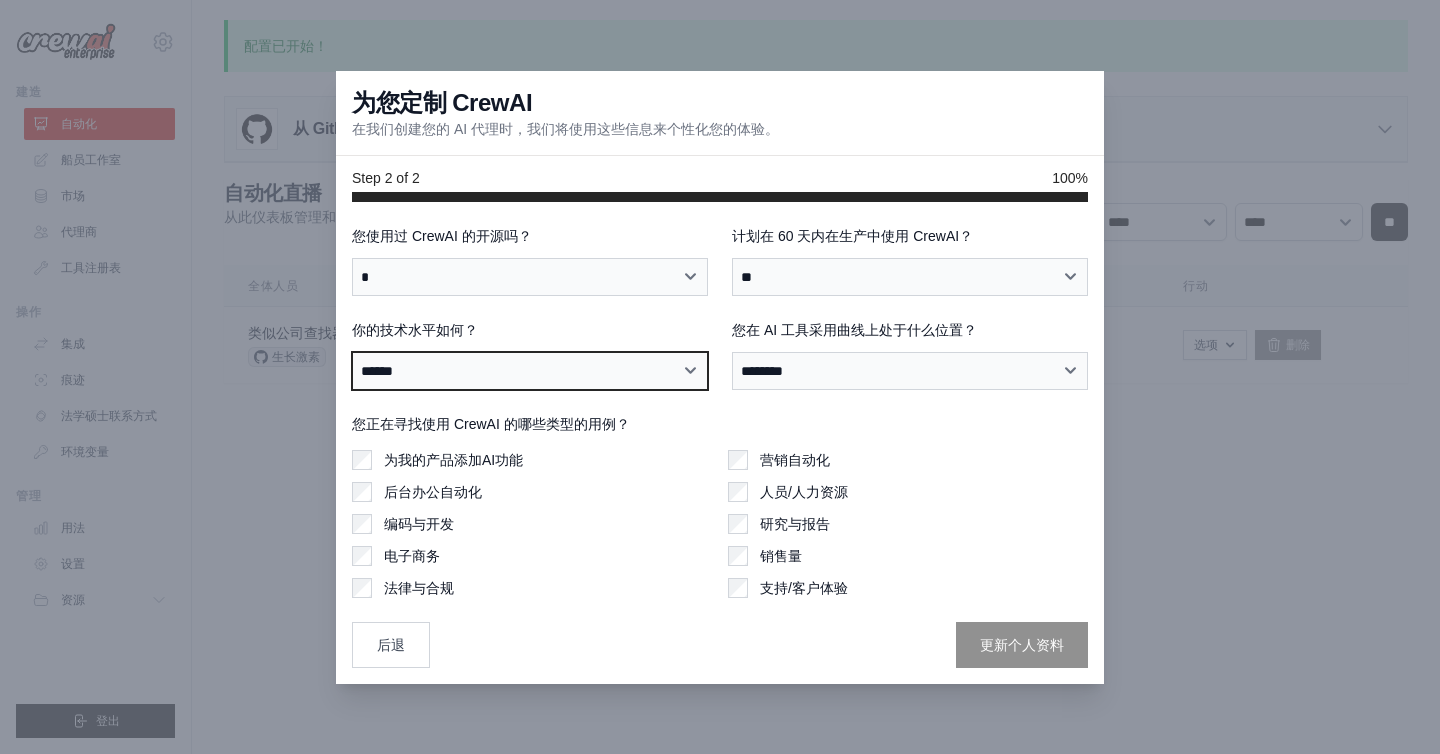 click on "******
*****
*****
*****" at bounding box center (530, 371) 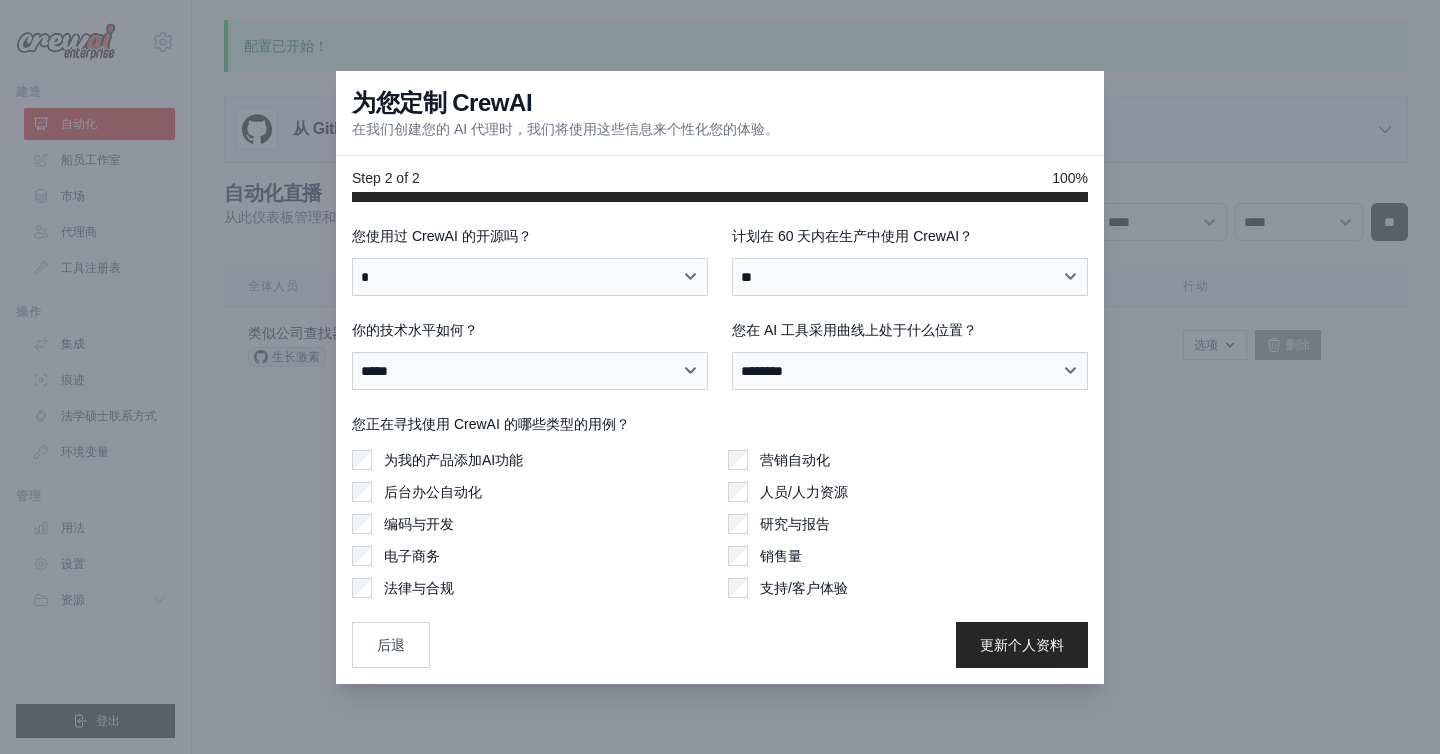 click on "**********" at bounding box center (720, 447) 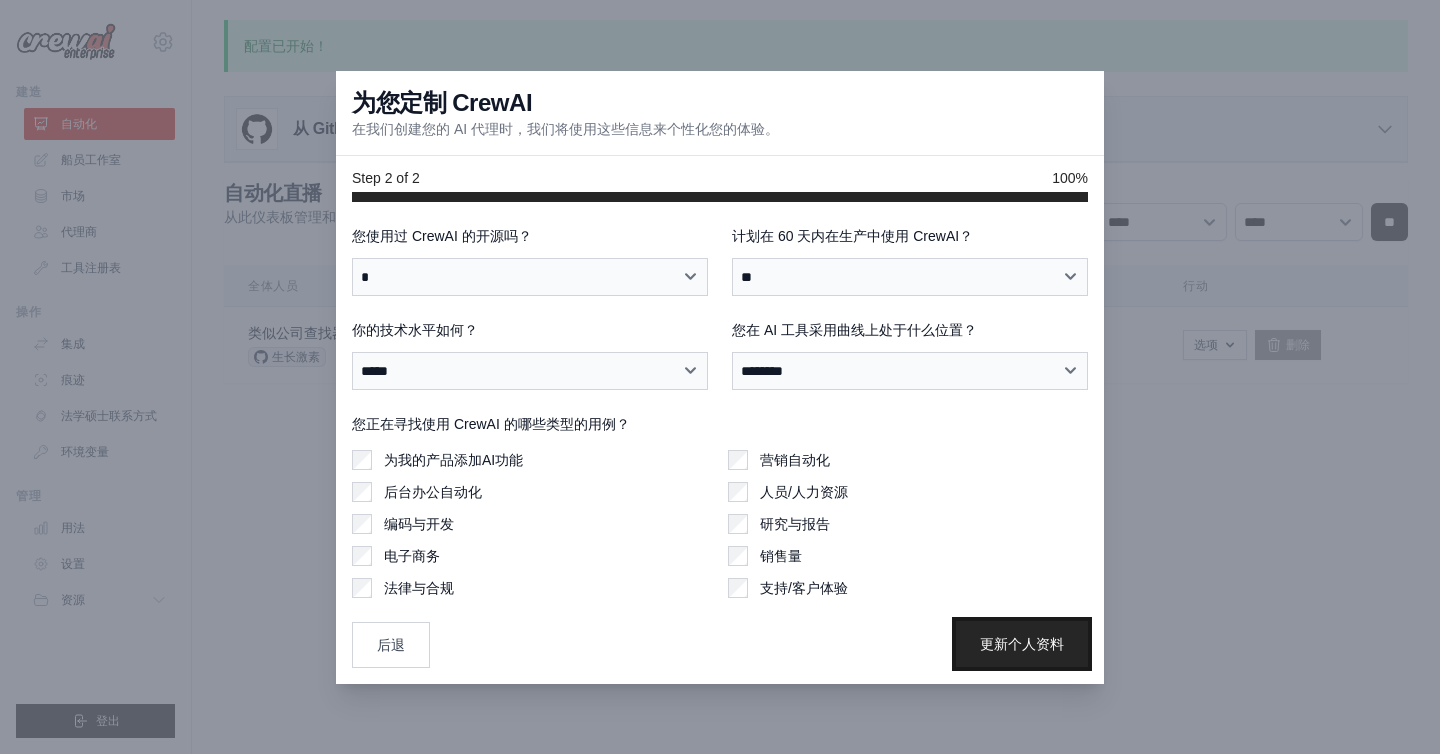 click on "更新个人资料" at bounding box center [1022, 644] 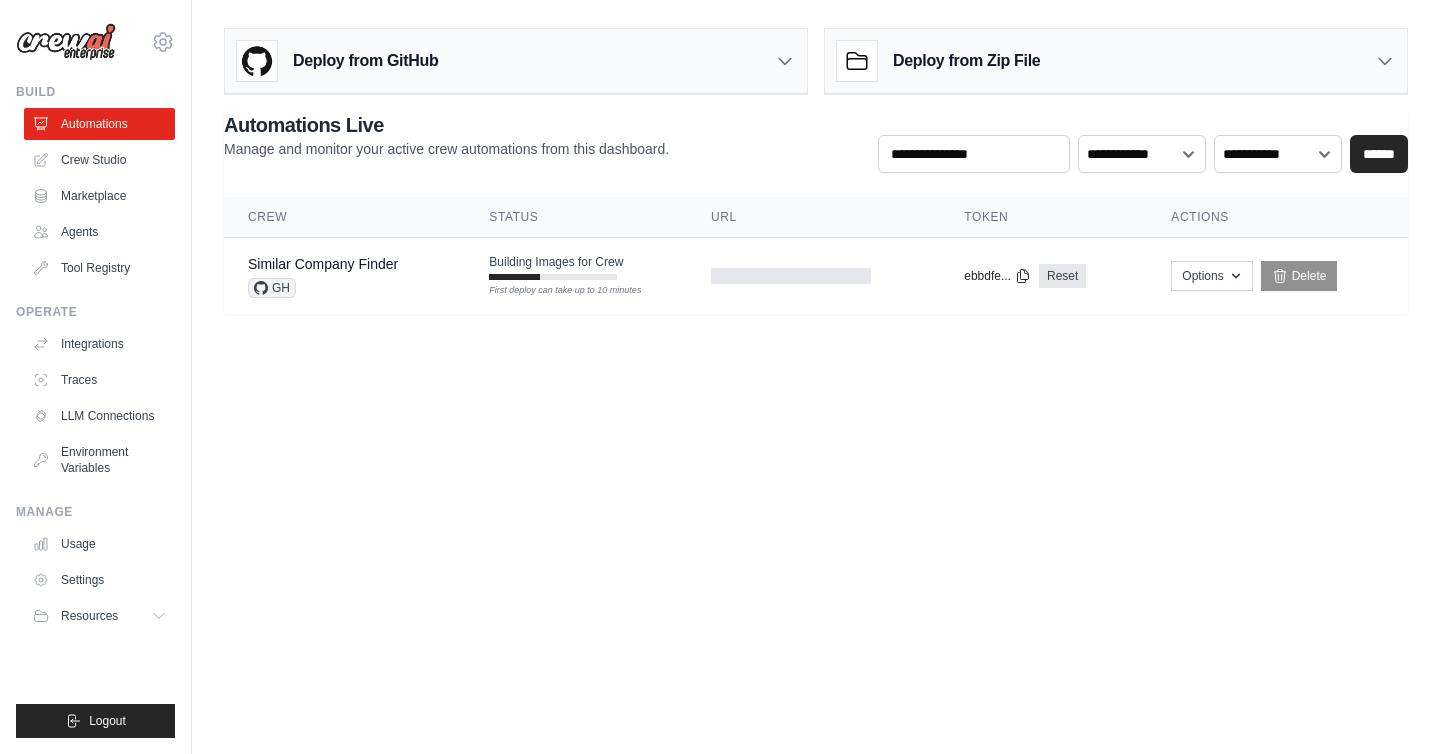 scroll, scrollTop: 0, scrollLeft: 0, axis: both 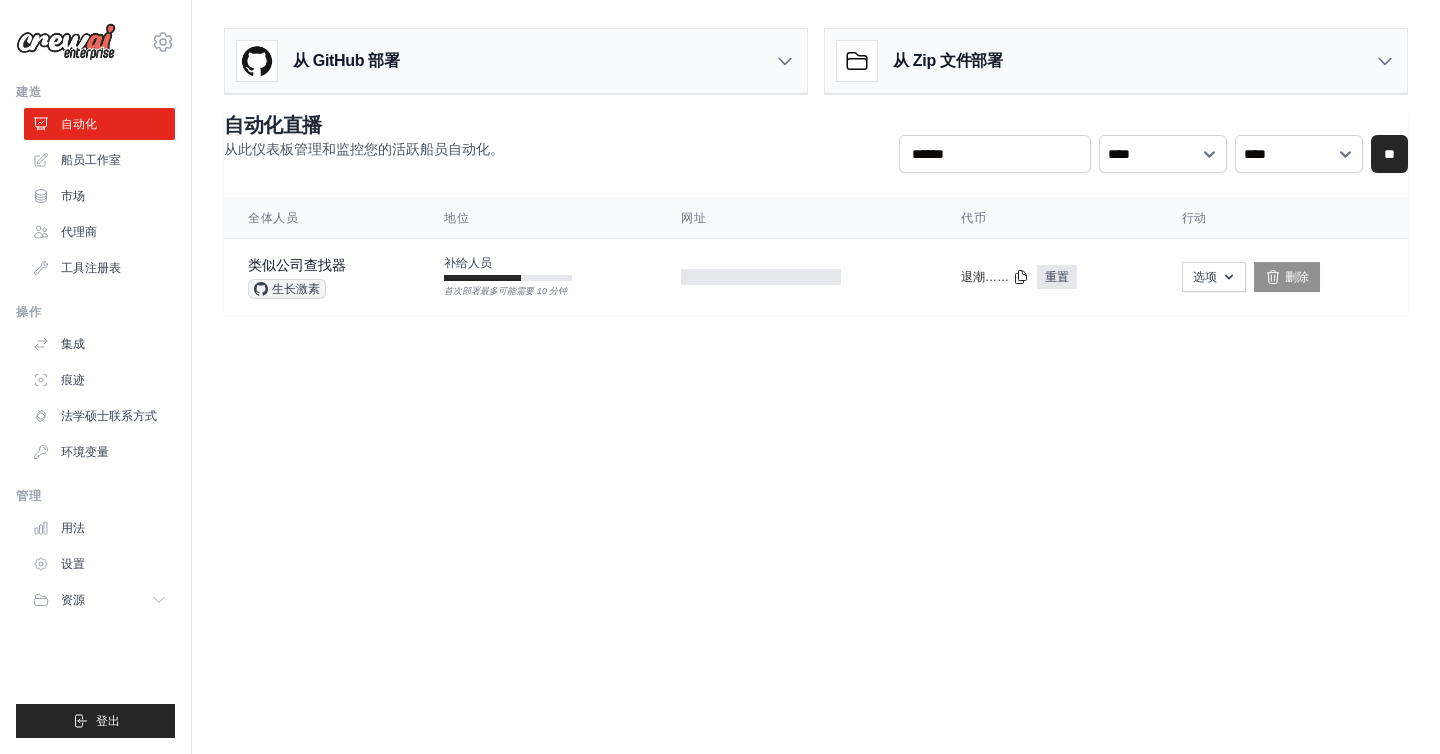 click on "wangrunbo19@gmail.com
设置
建造
自动化
船员工作室" at bounding box center [720, 591] 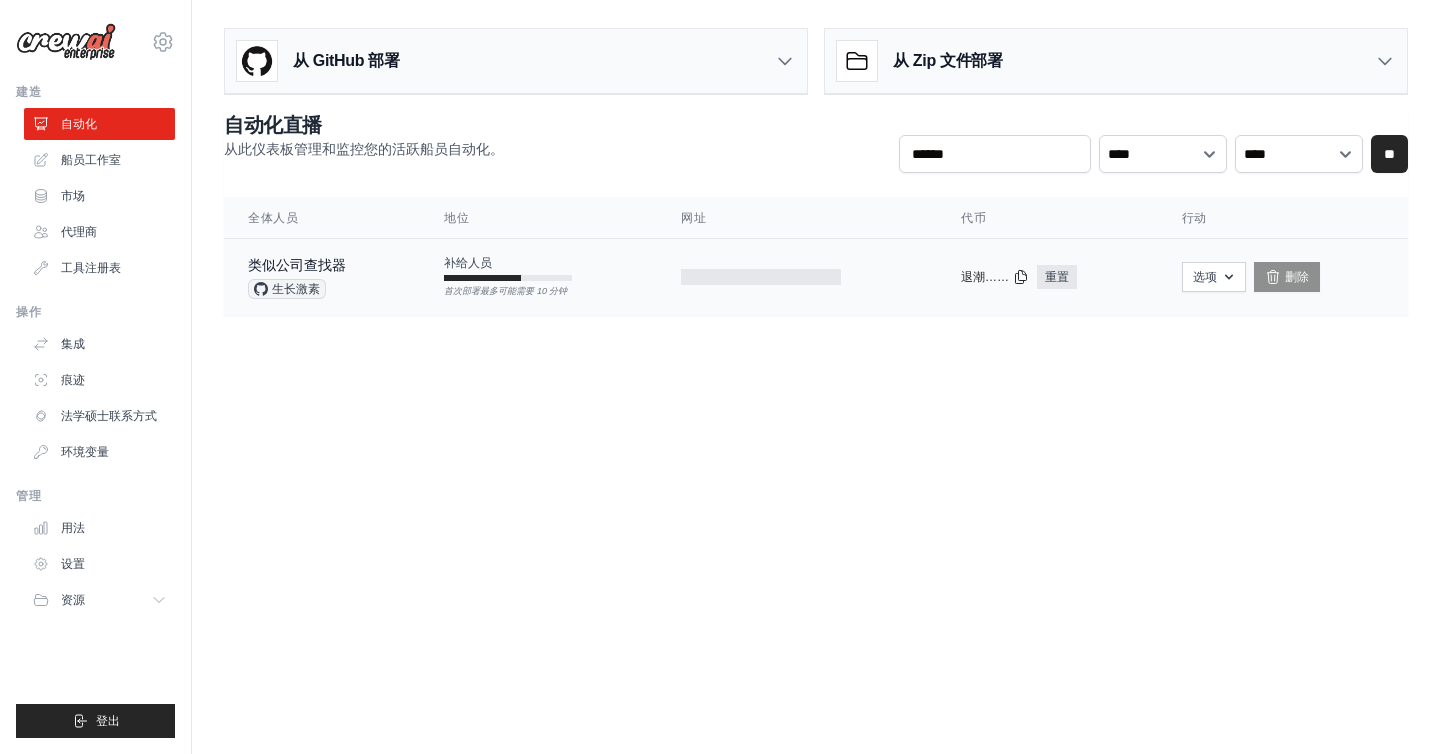 click on "补给人员
首次部署最多可能需要 10 分钟" at bounding box center (538, 268) 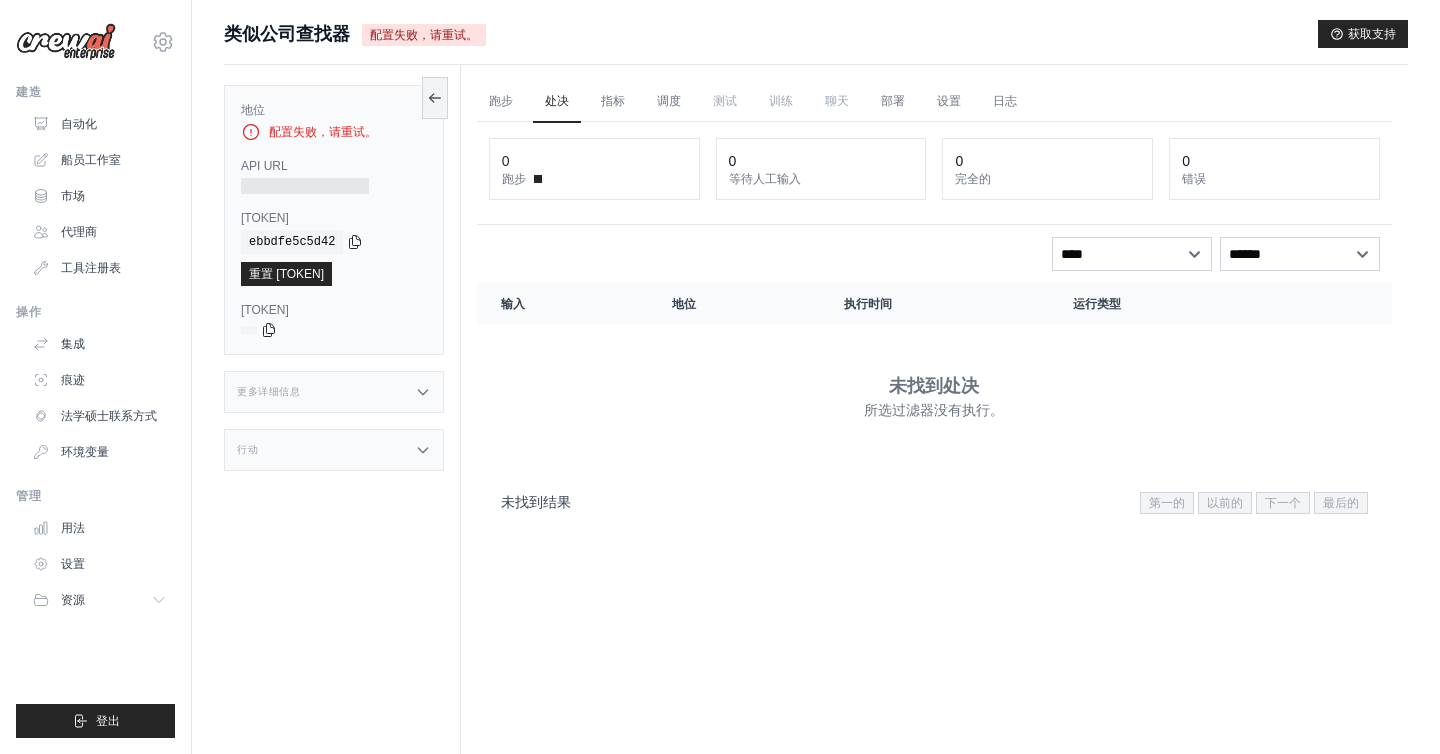 scroll, scrollTop: 0, scrollLeft: 0, axis: both 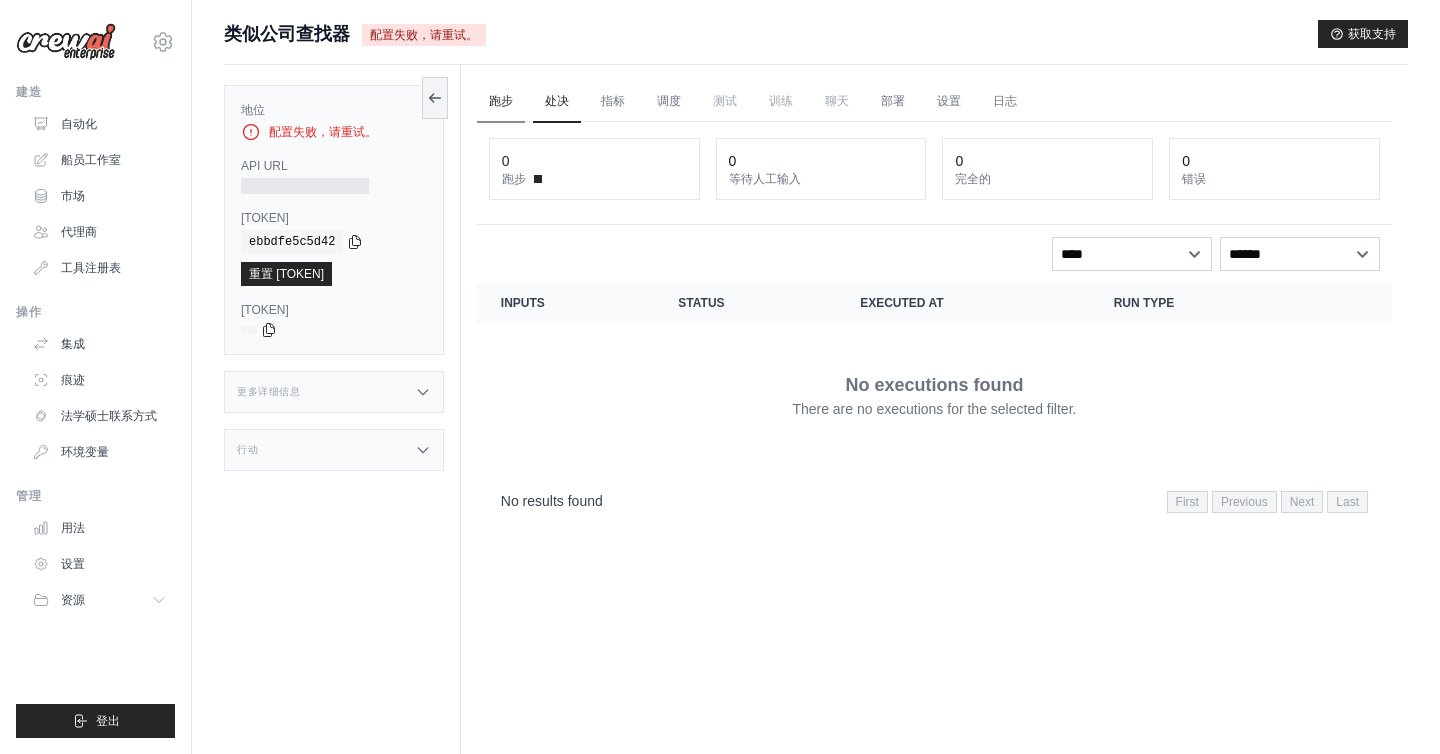 click on "跑步" at bounding box center [501, 102] 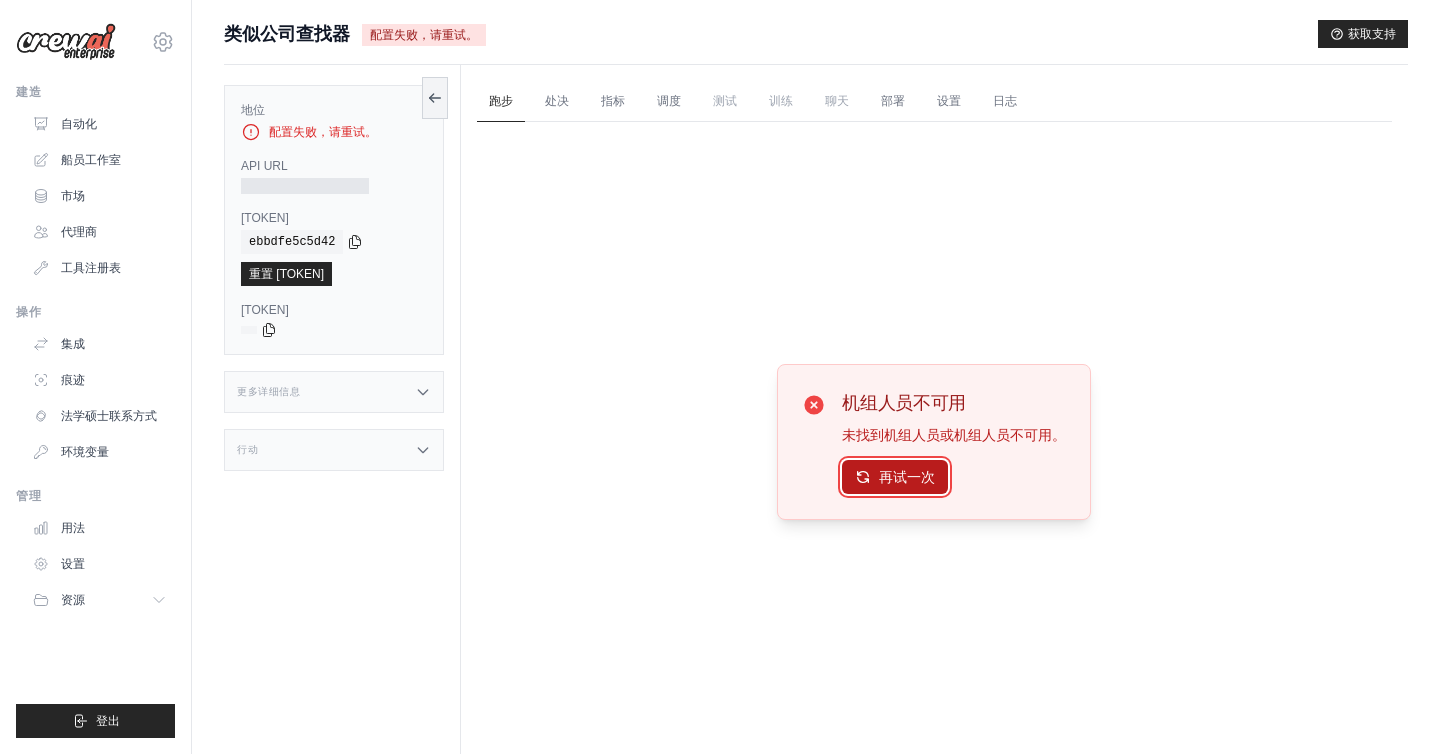 click on "再试一次" at bounding box center [907, 477] 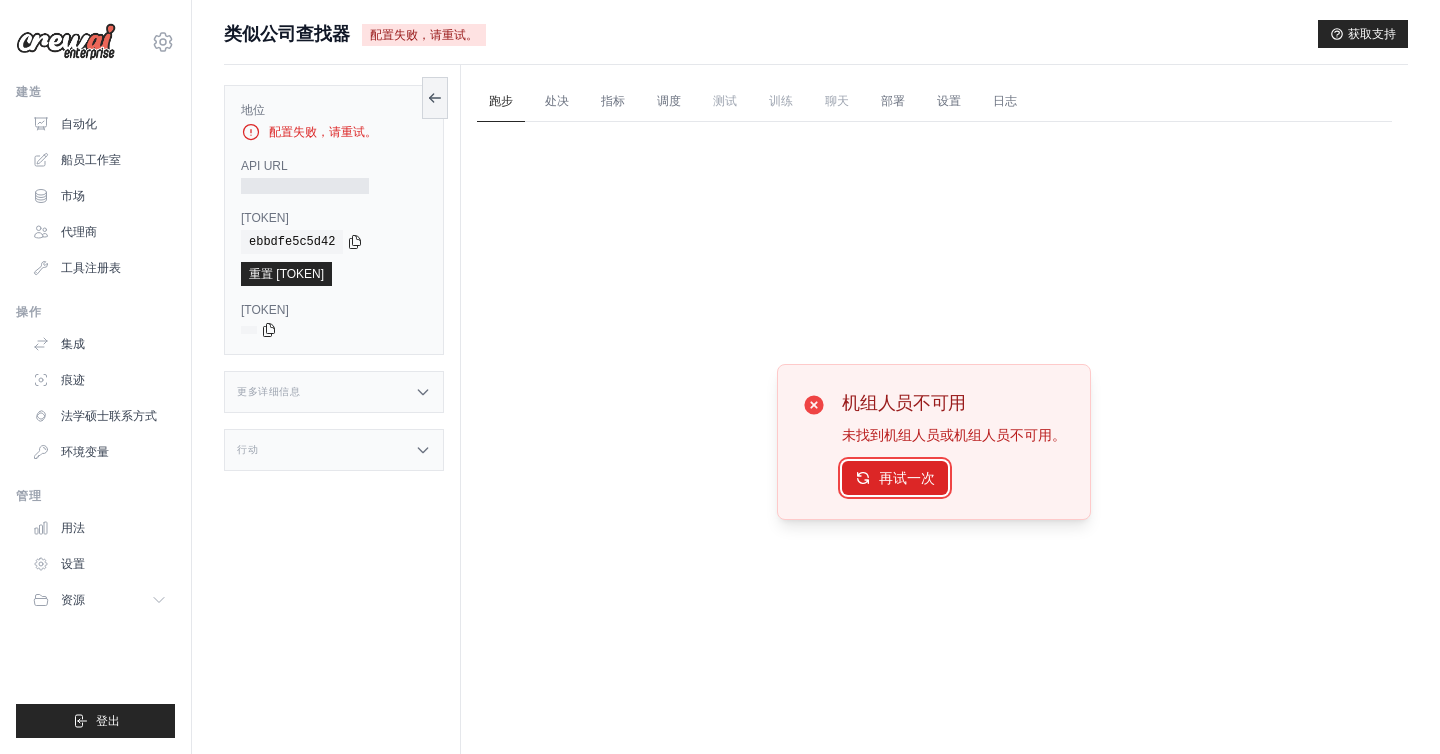 click on "再试一次" at bounding box center (907, 478) 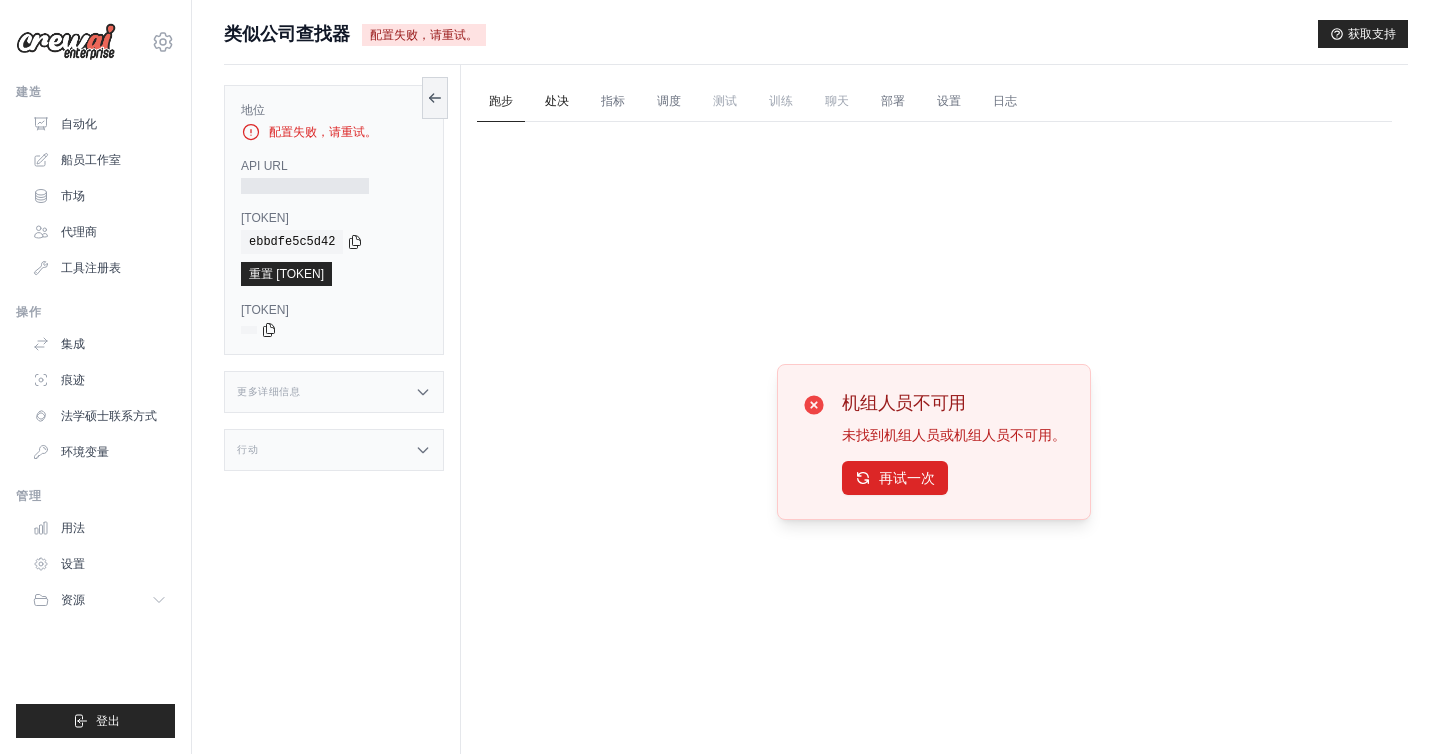 click on "处决" at bounding box center [557, 101] 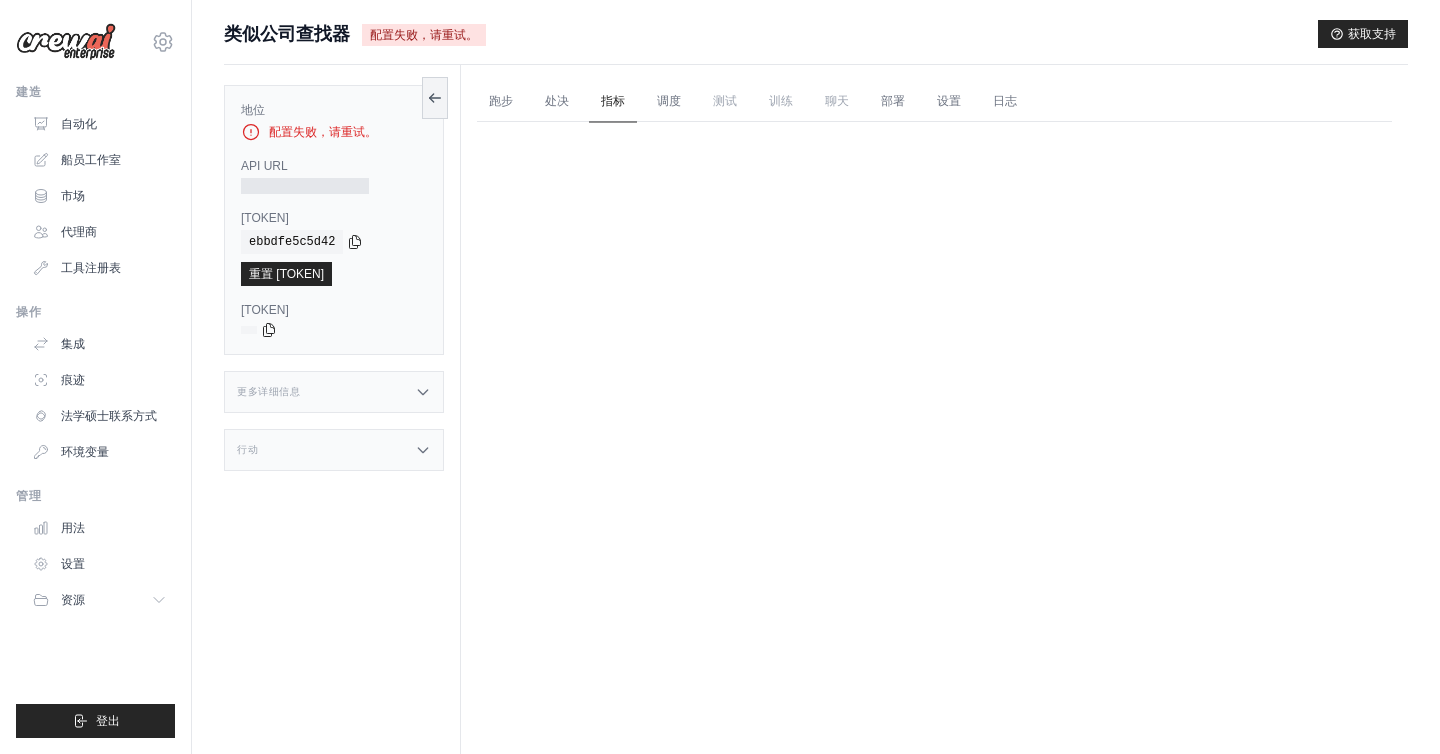 click on "指标" at bounding box center (613, 102) 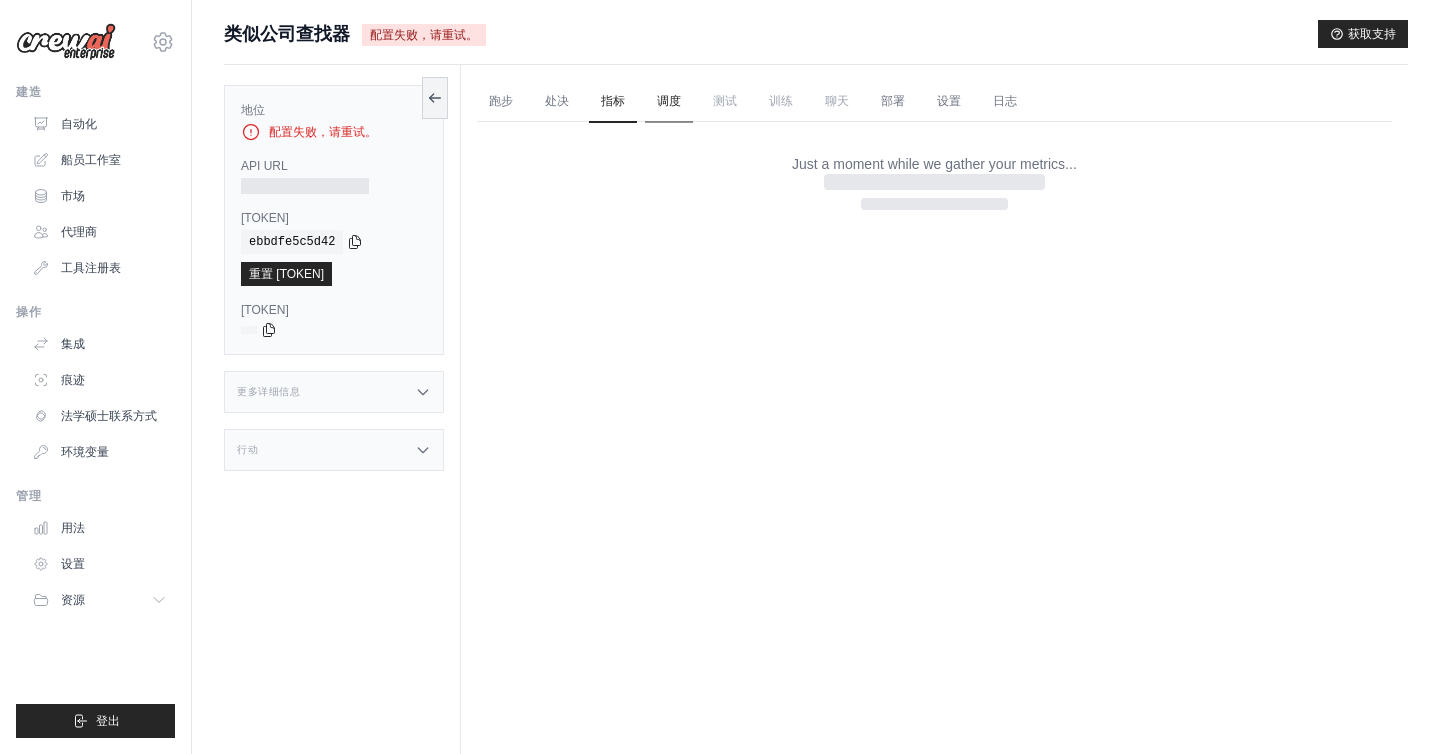 click on "调度" at bounding box center [669, 101] 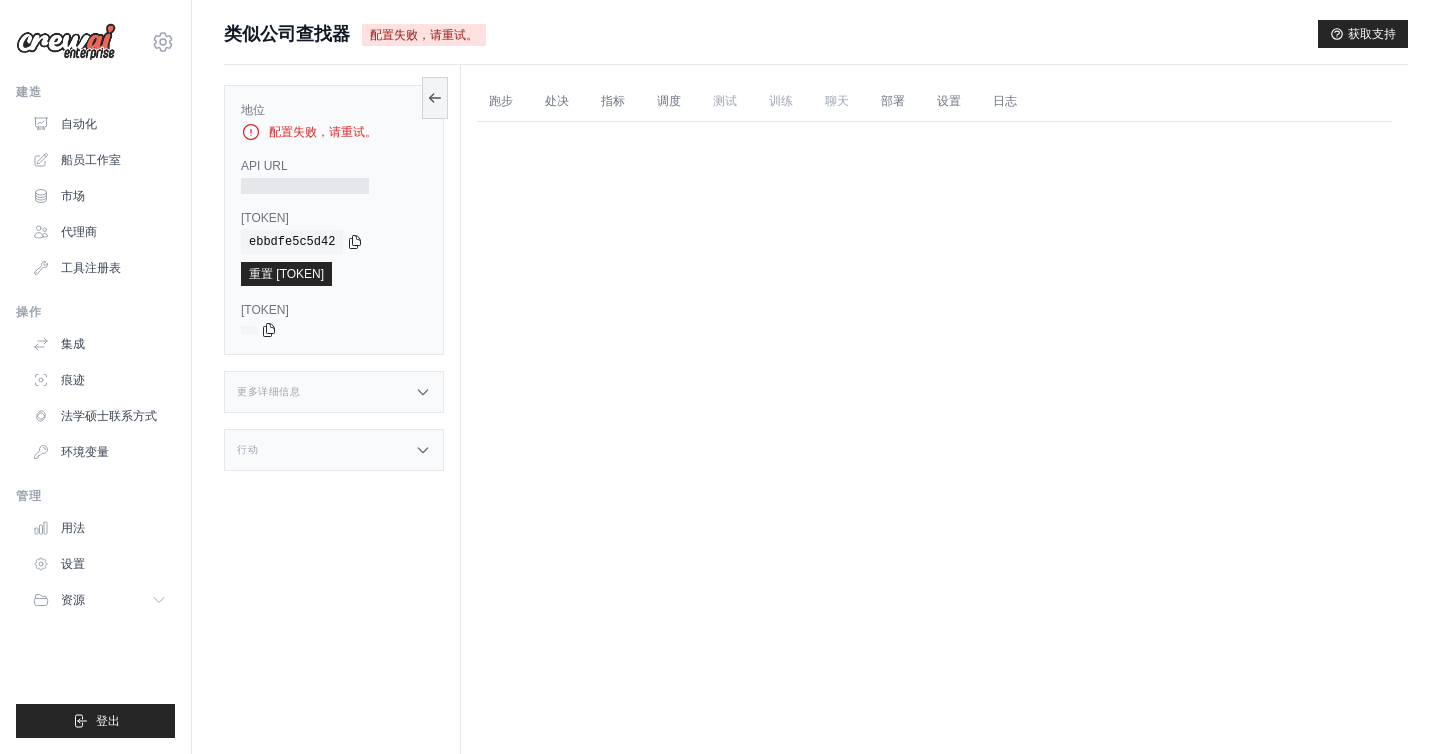 click on "测试" at bounding box center [725, 101] 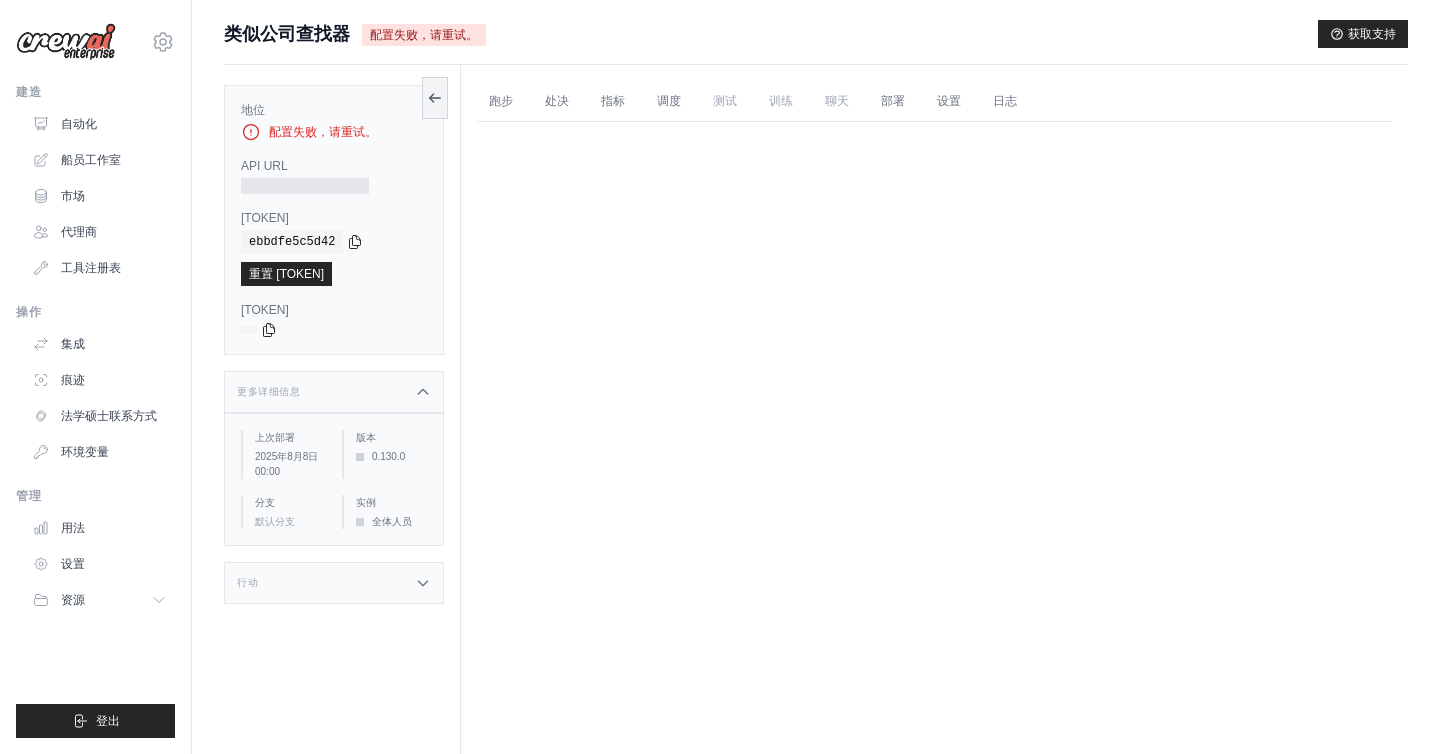 click on "行动" at bounding box center (334, 583) 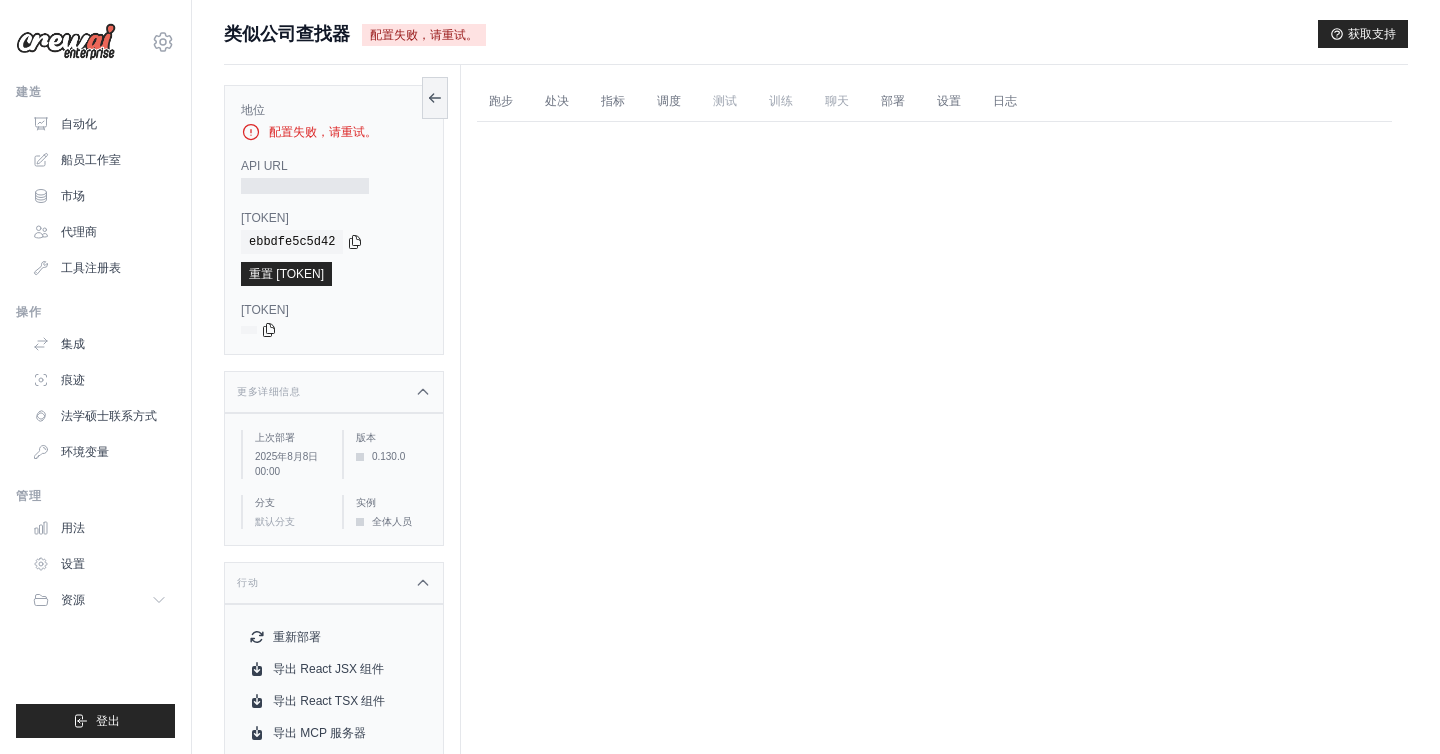 scroll, scrollTop: 85, scrollLeft: 0, axis: vertical 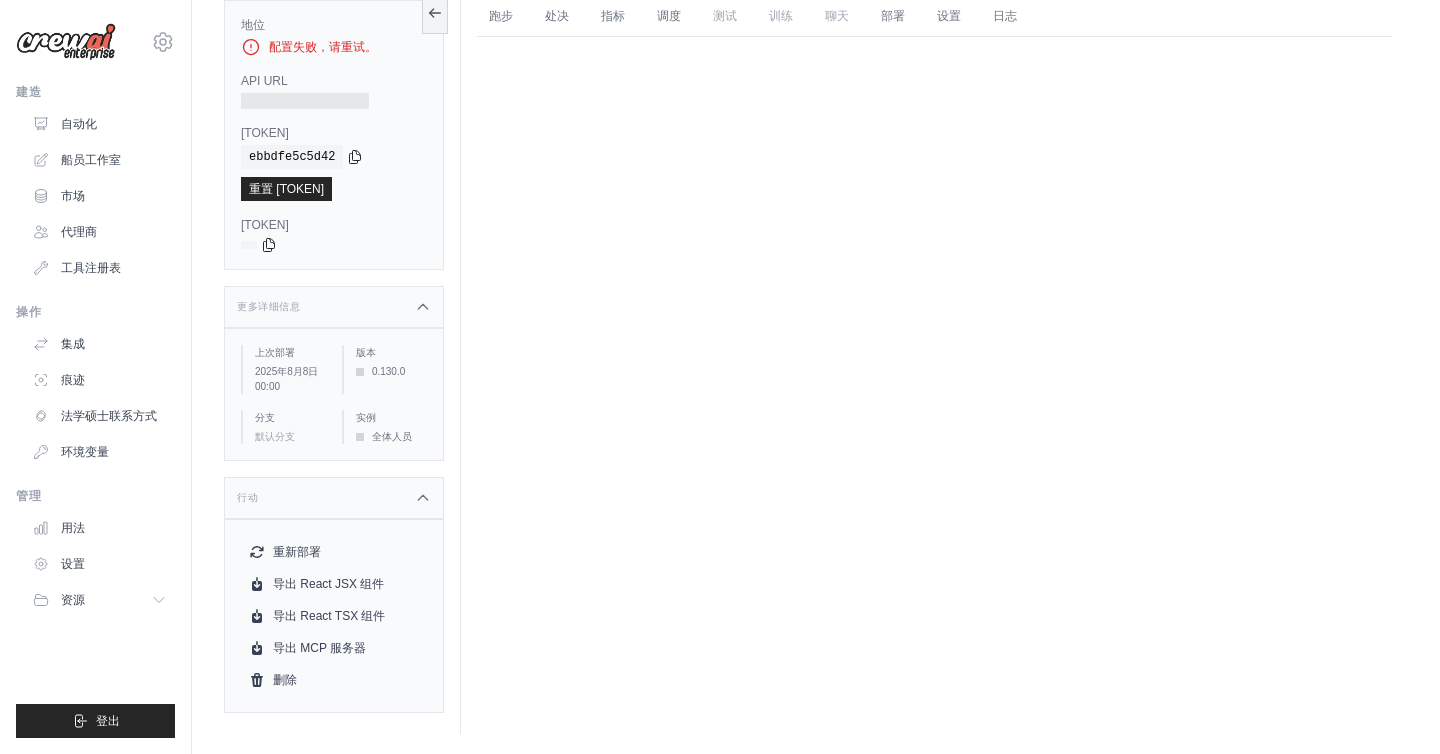 click on "重新部署
导出 React JSX 组件
导出 React TSX 组件
导出 MCP 服务器
删除" at bounding box center (334, 616) 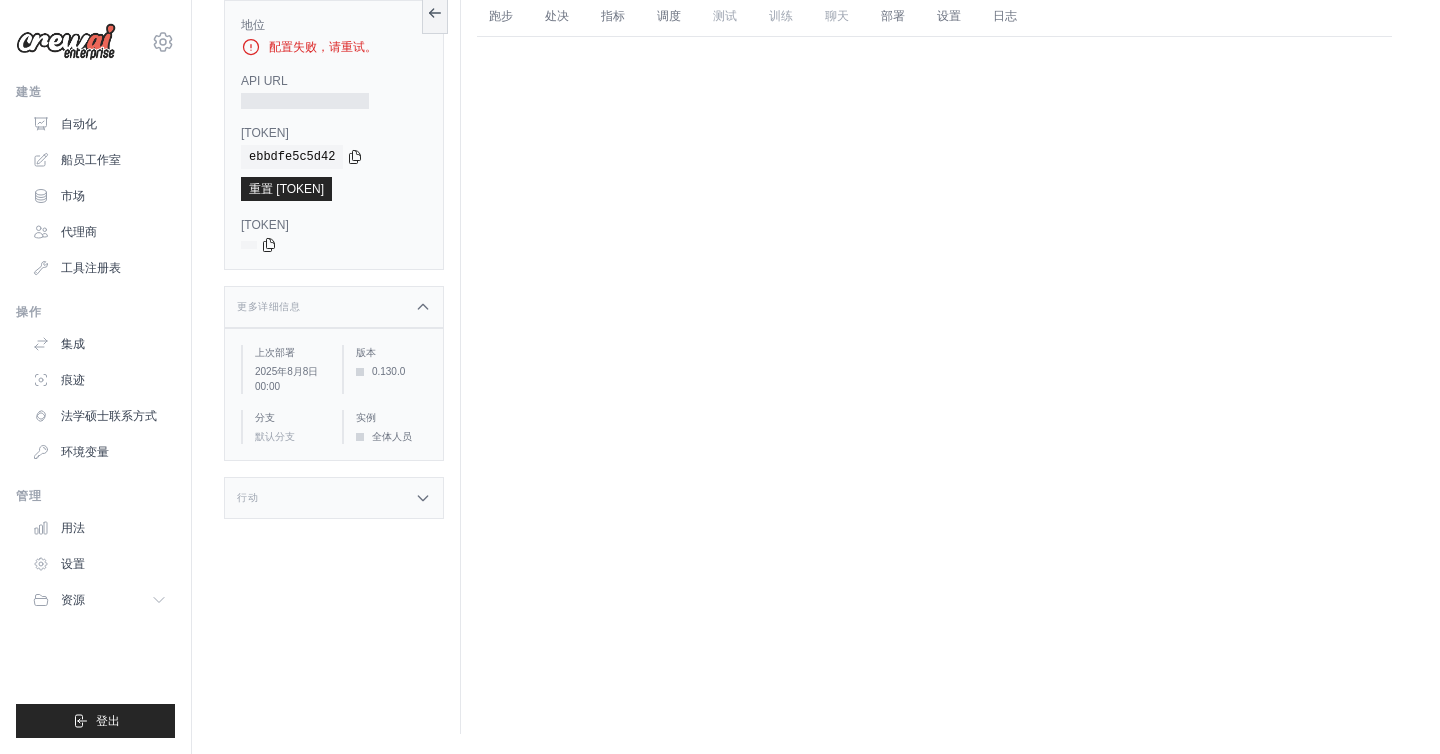 click on "更多详细信息" at bounding box center (334, 307) 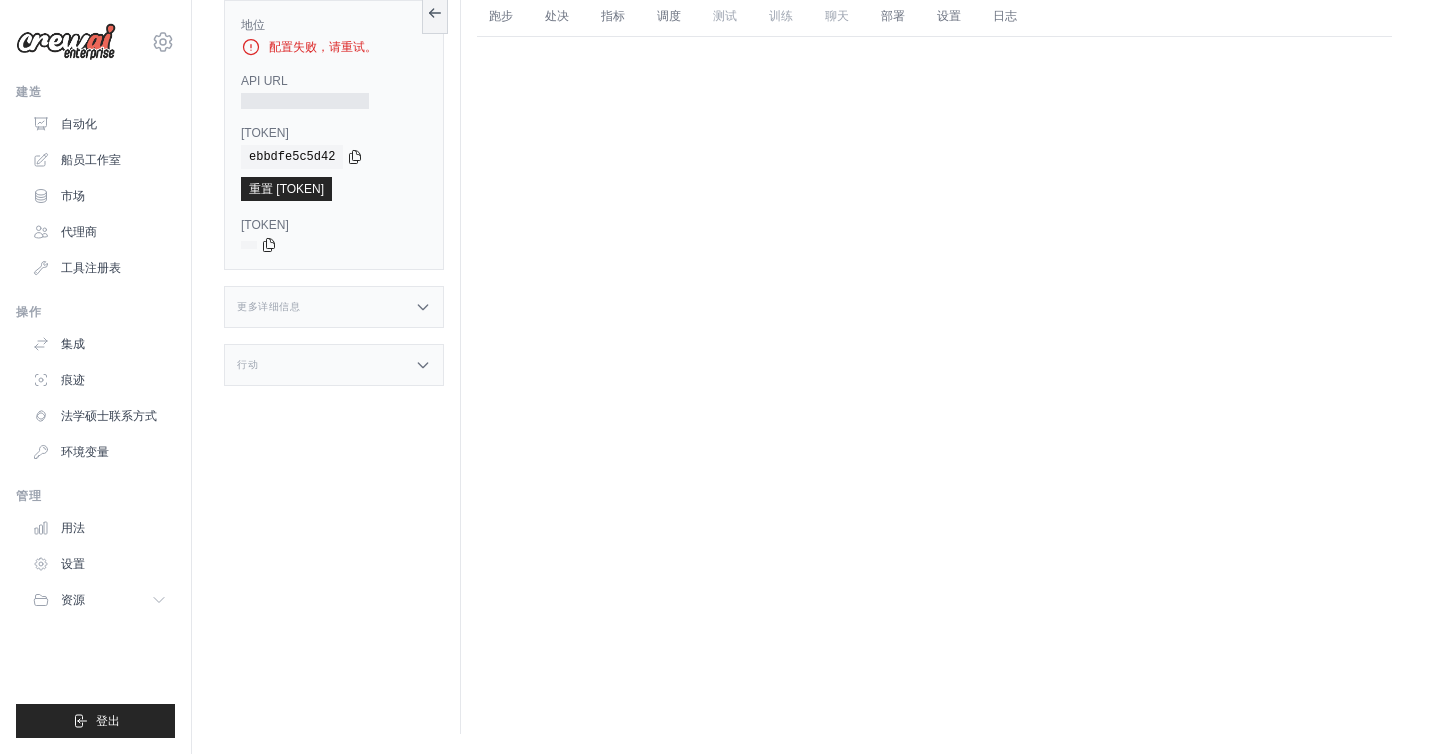 scroll, scrollTop: 0, scrollLeft: 0, axis: both 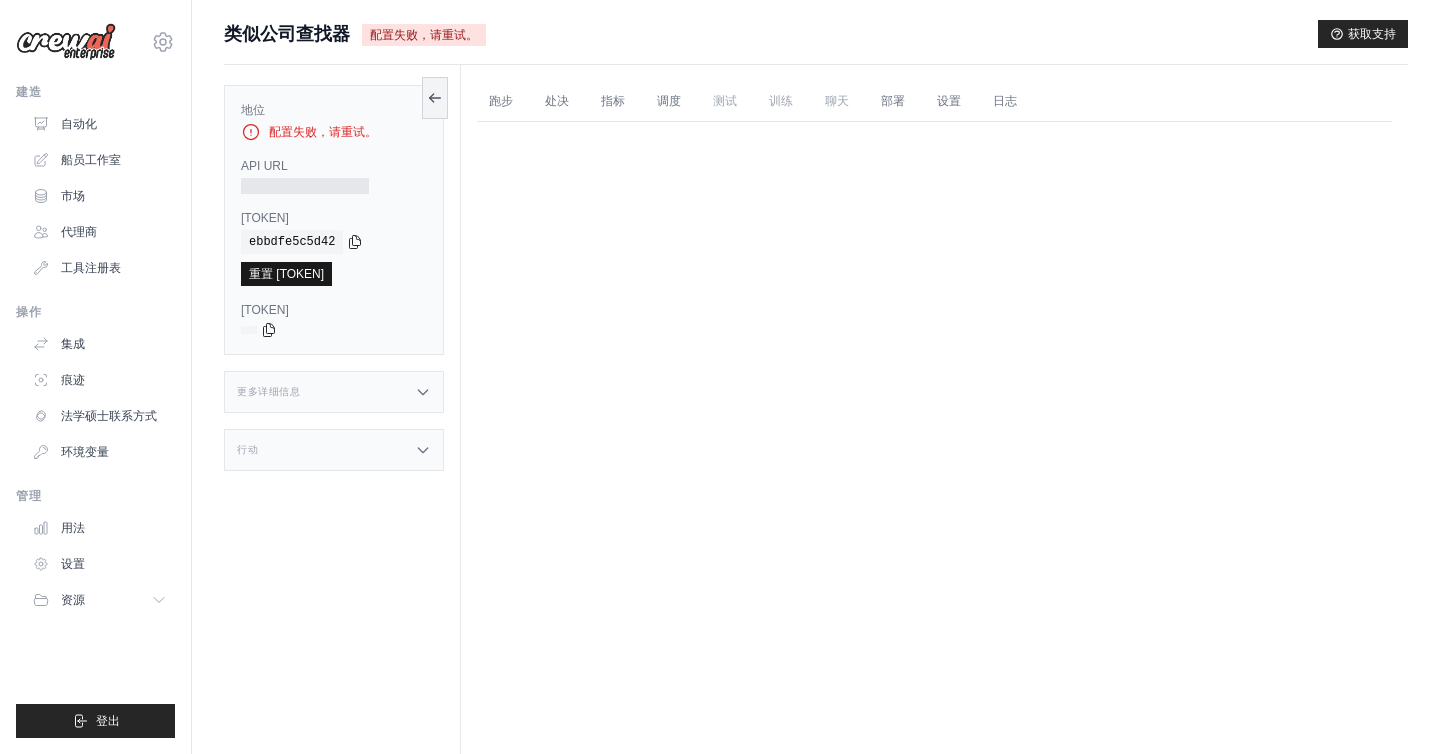 click on "重置令牌" at bounding box center [286, 274] 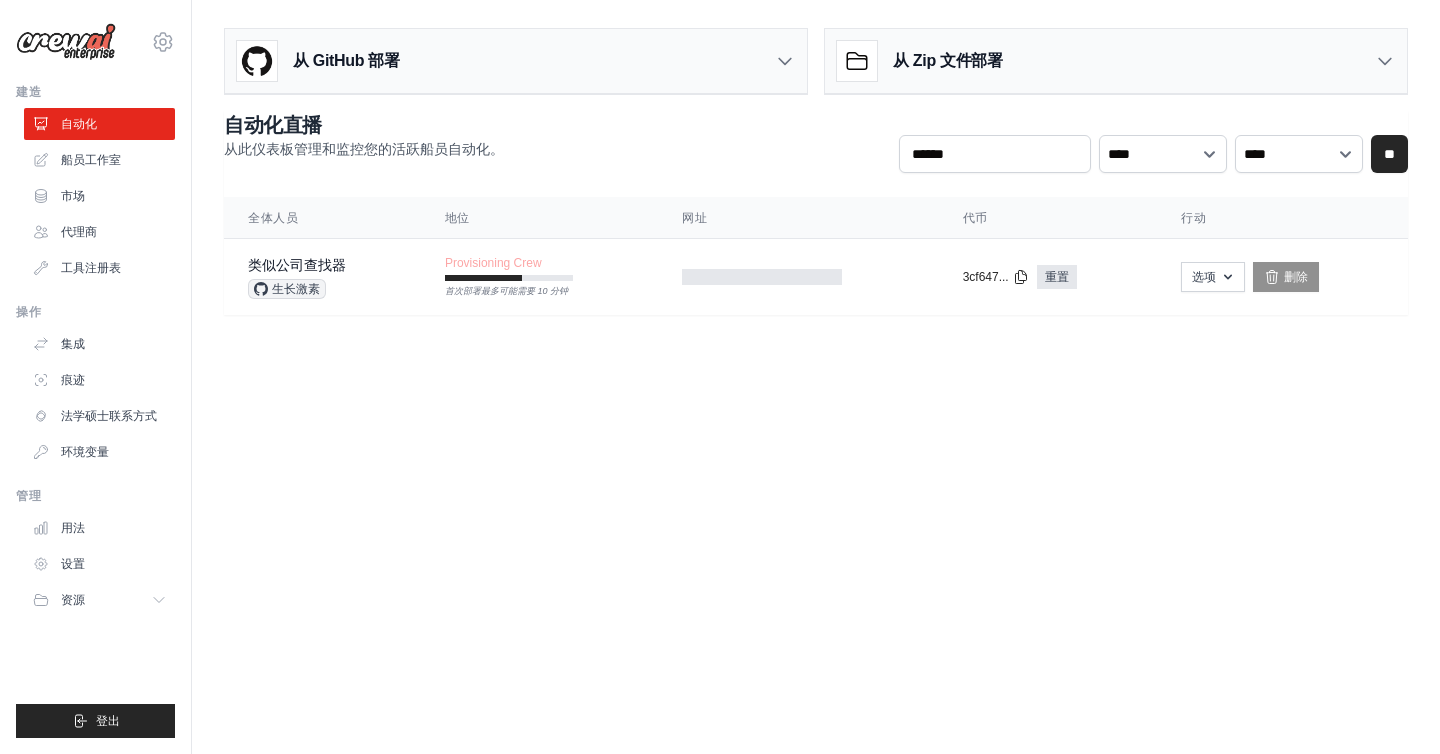 click 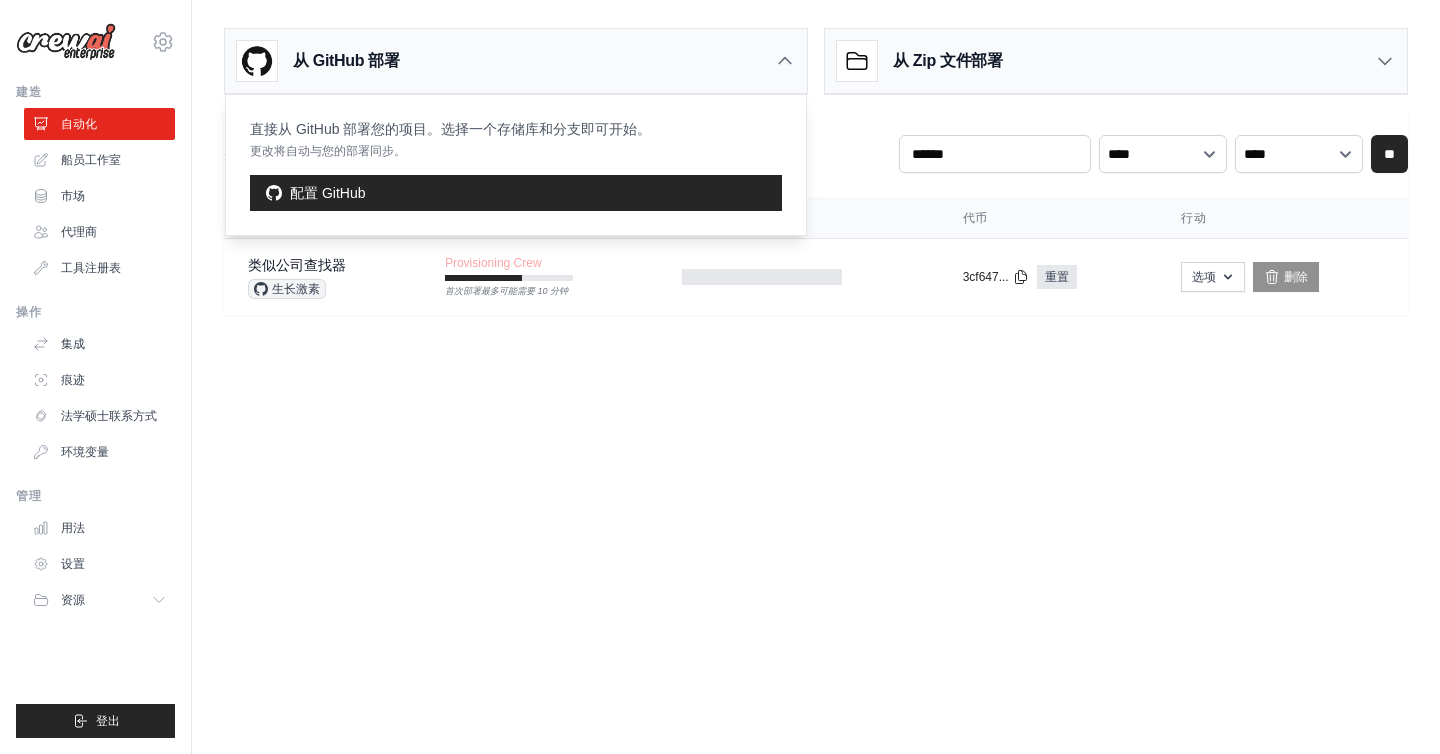 click 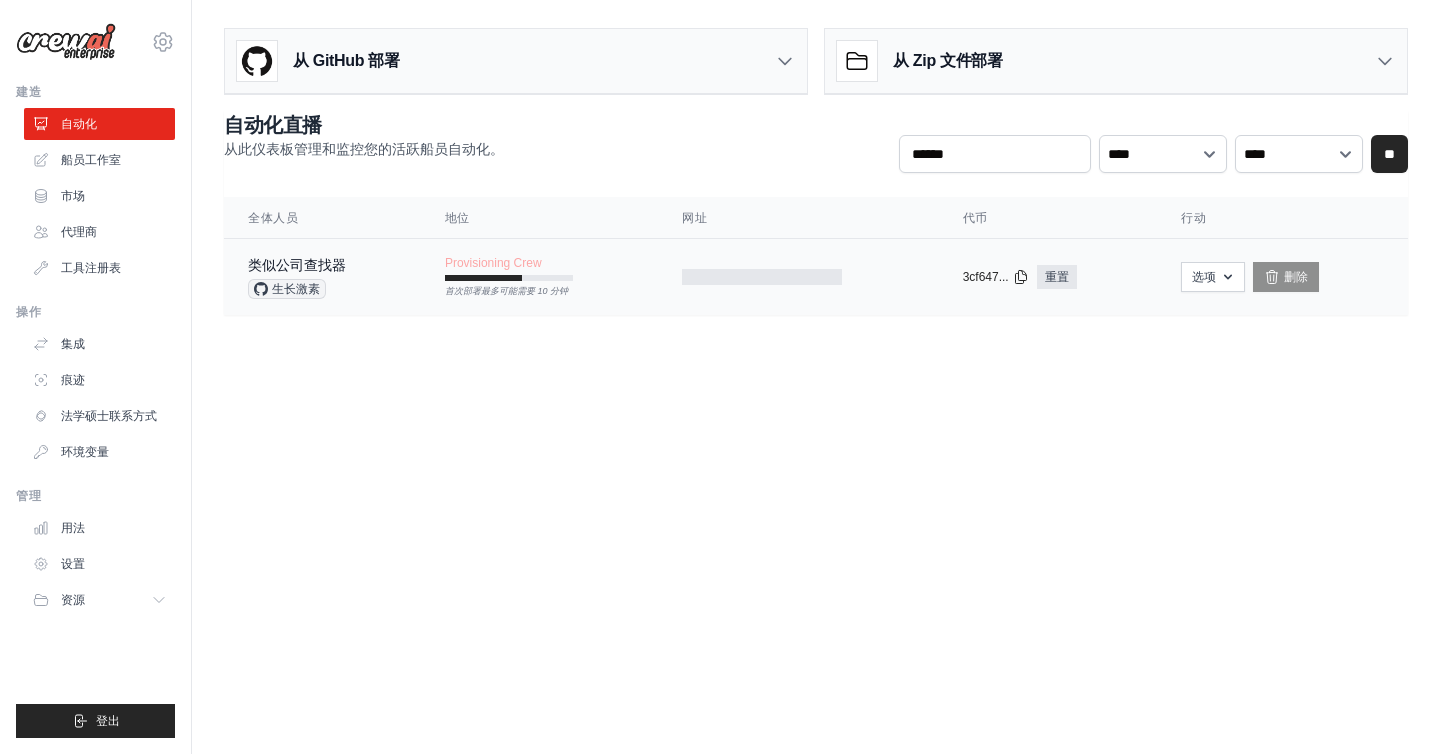 click on "首次部署最多可能需要 10 分钟" at bounding box center (506, 291) 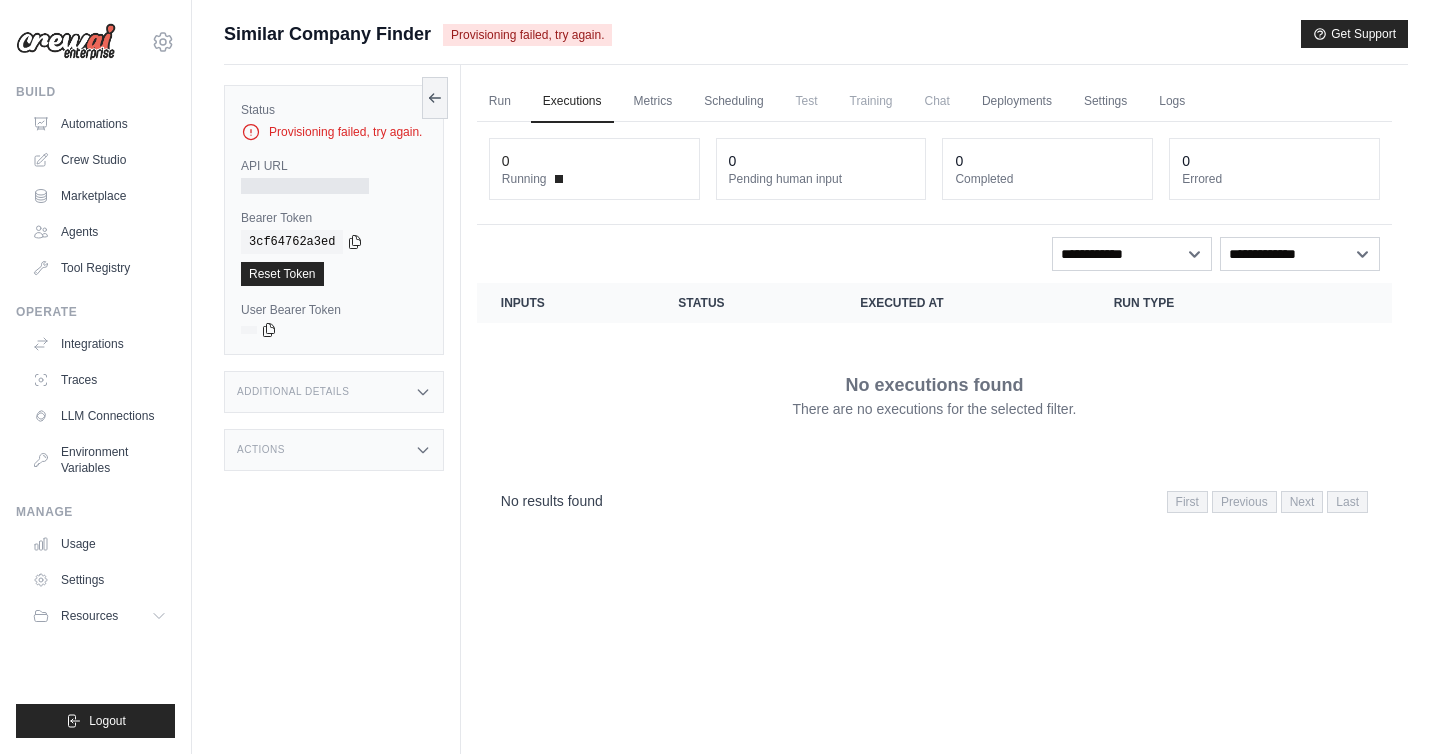 scroll, scrollTop: 0, scrollLeft: 0, axis: both 